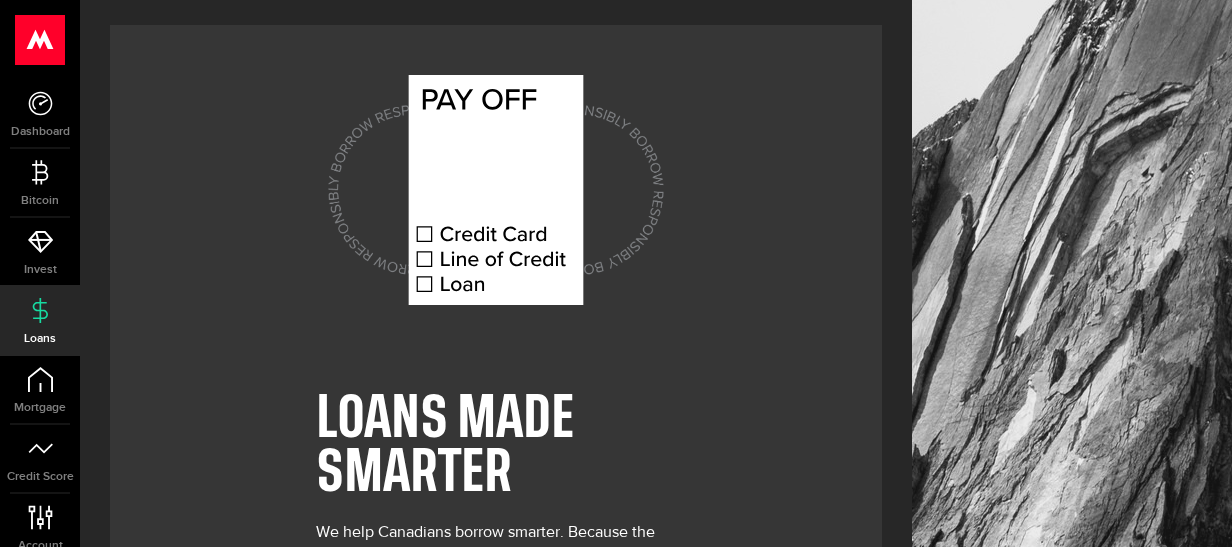 scroll, scrollTop: 0, scrollLeft: 0, axis: both 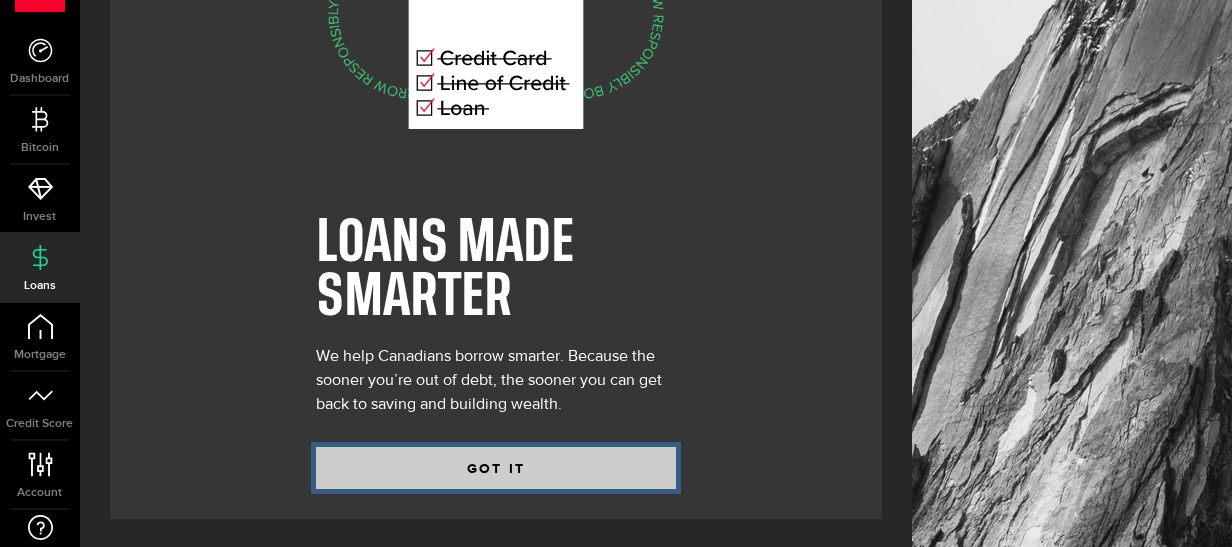 click on "GOT IT" at bounding box center [496, 468] 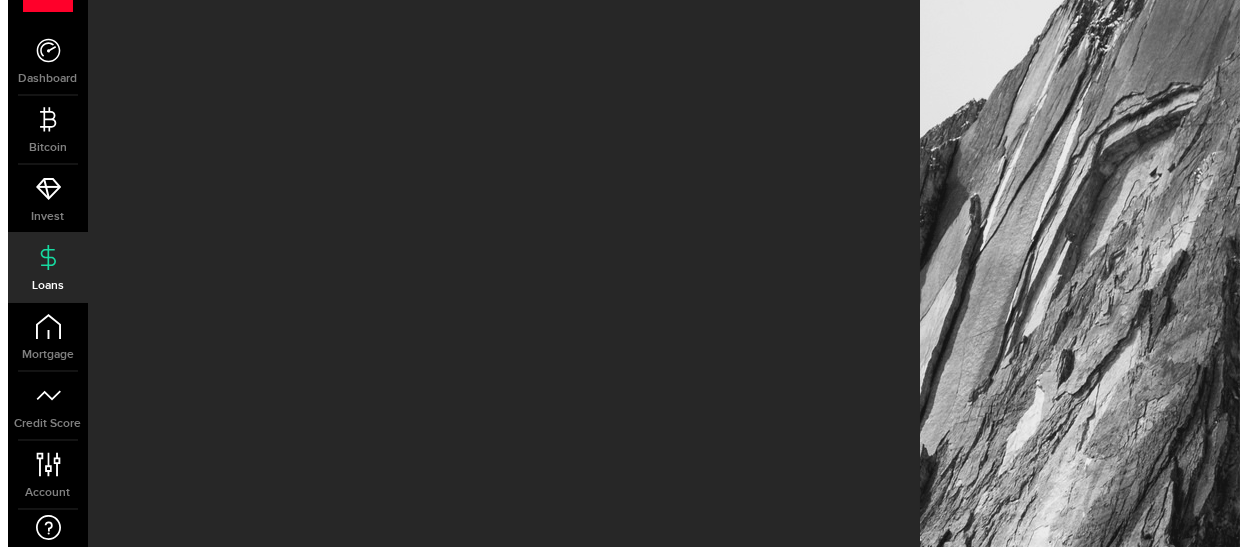 scroll, scrollTop: 0, scrollLeft: 0, axis: both 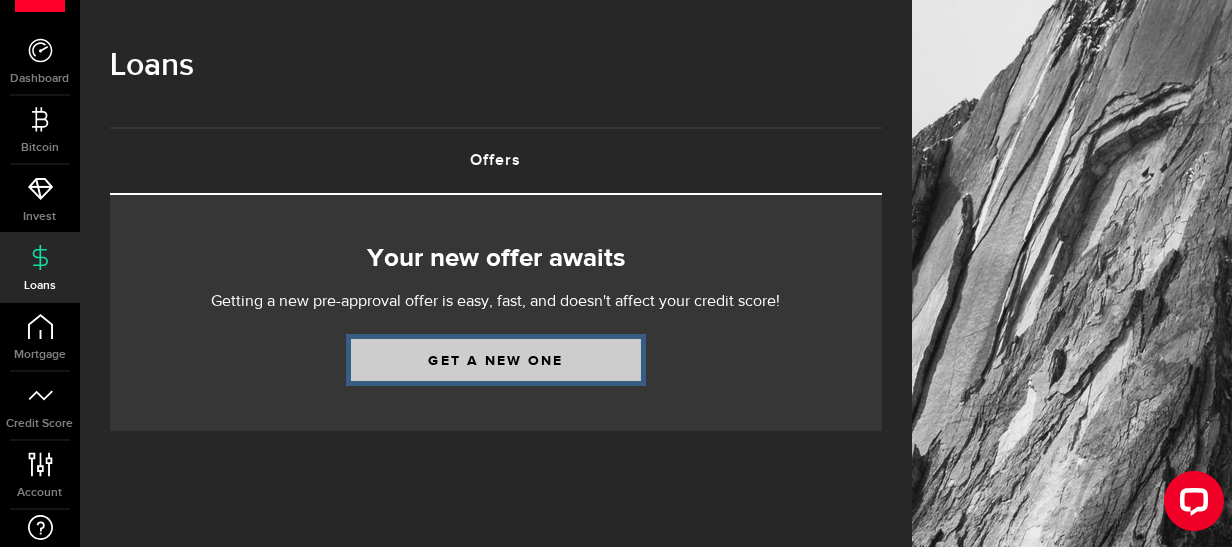 click on "Get a new one" at bounding box center [496, 360] 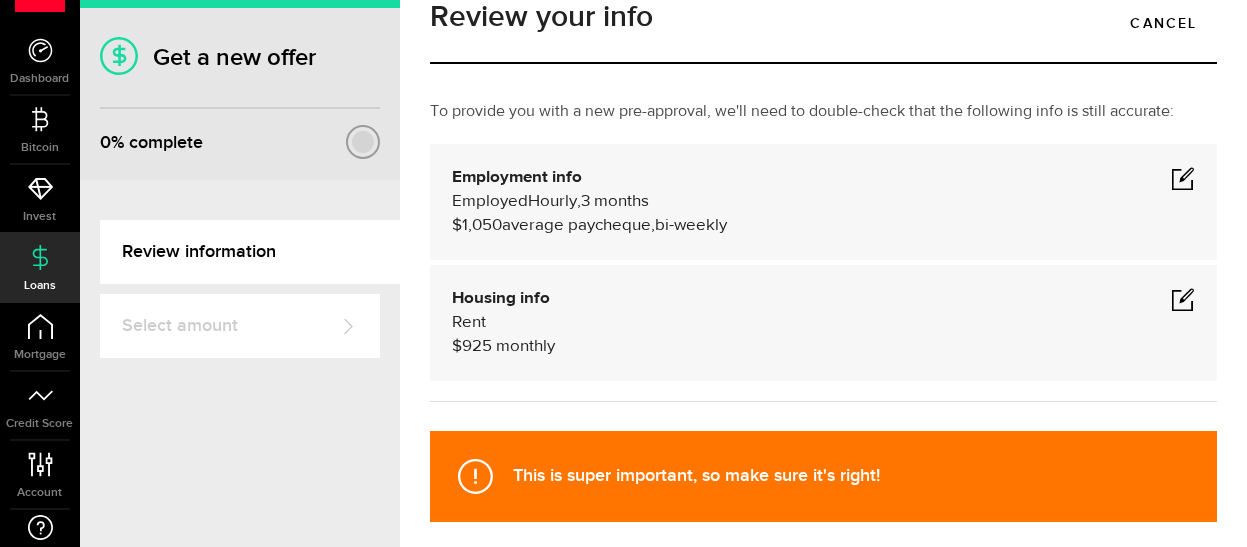 scroll, scrollTop: 0, scrollLeft: 0, axis: both 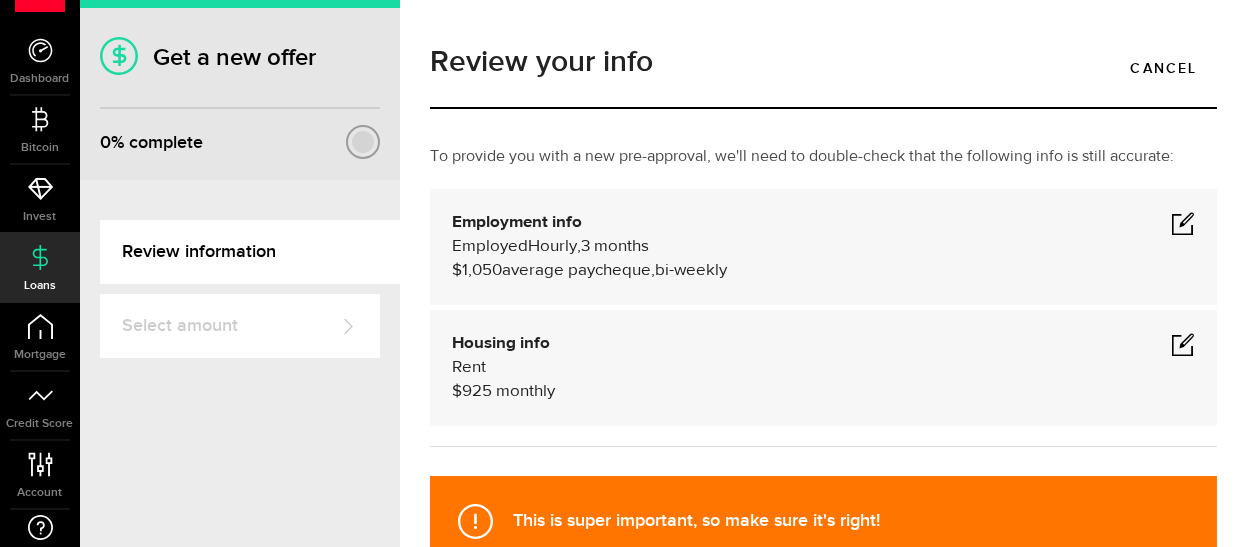click at bounding box center (1183, 223) 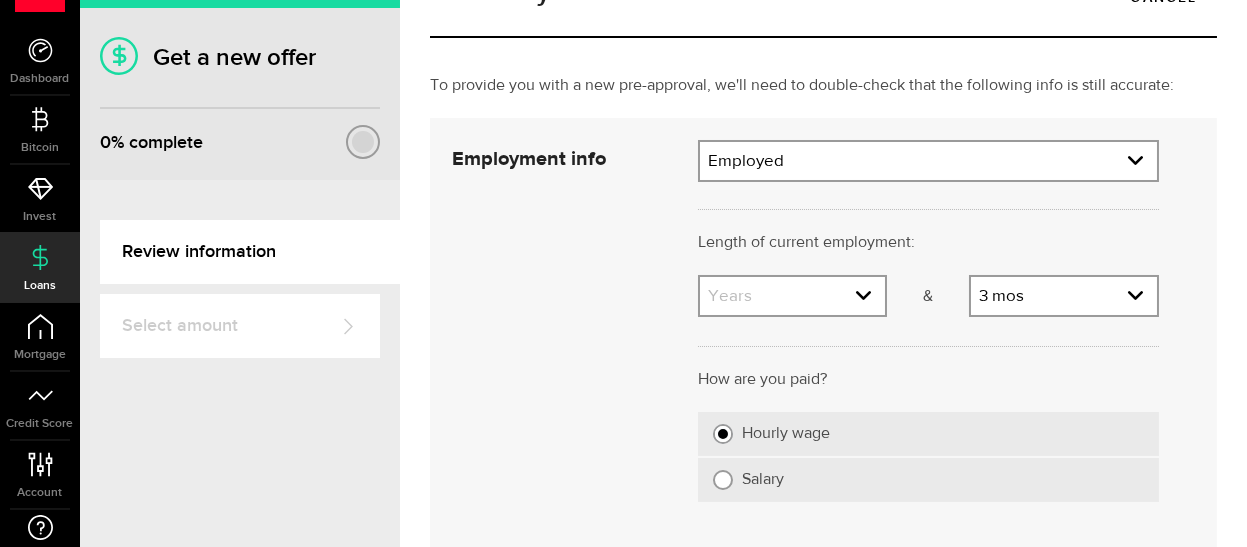 scroll, scrollTop: 200, scrollLeft: 0, axis: vertical 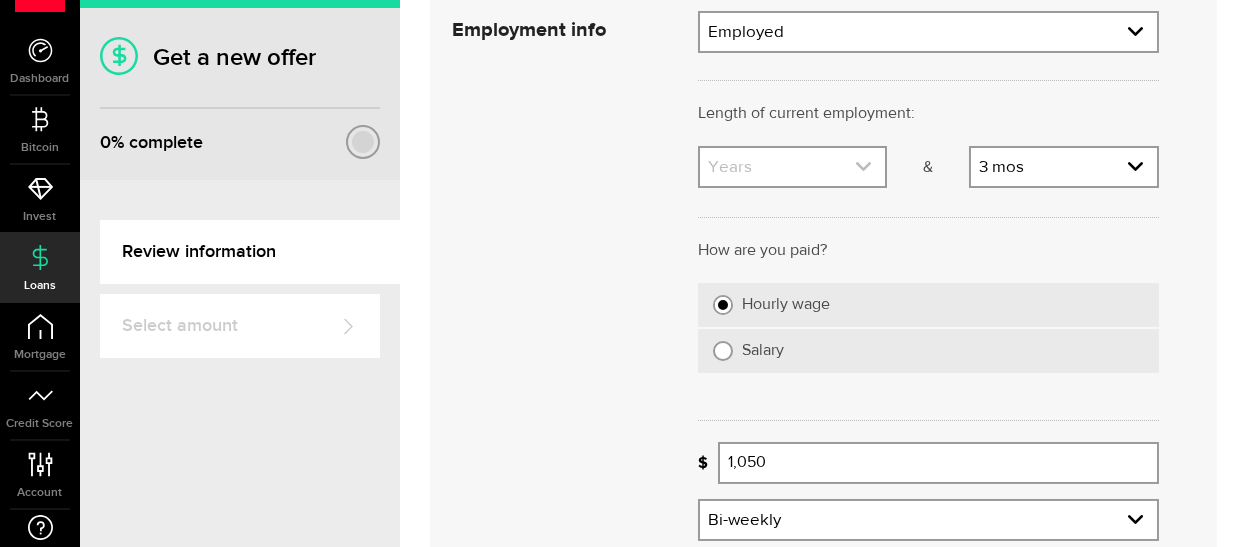 click 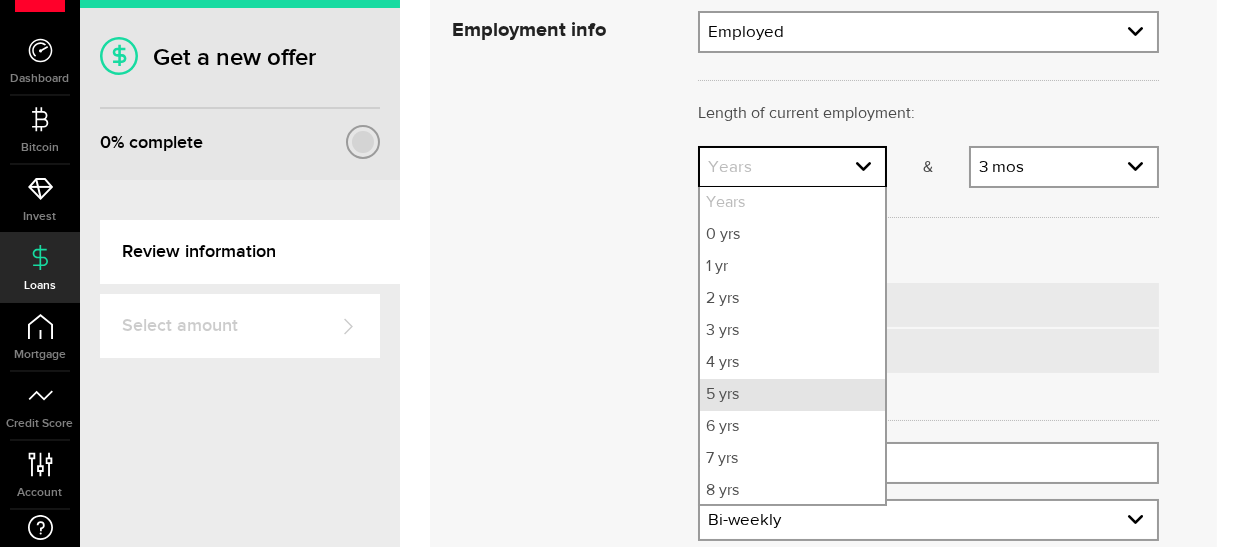 click on "5 yrs" at bounding box center (793, 395) 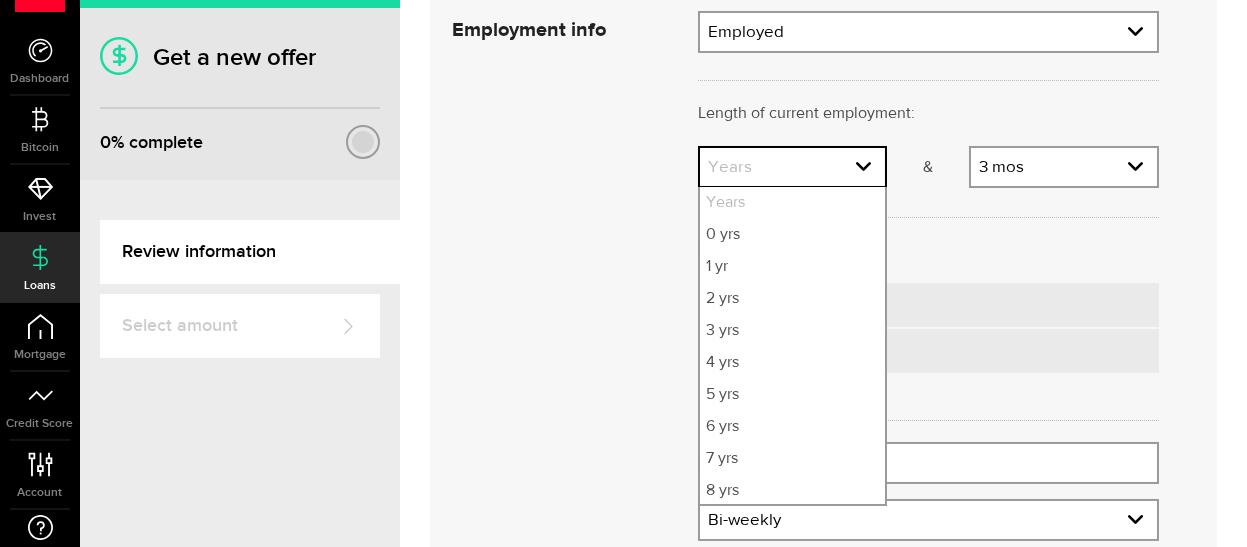 select on "5" 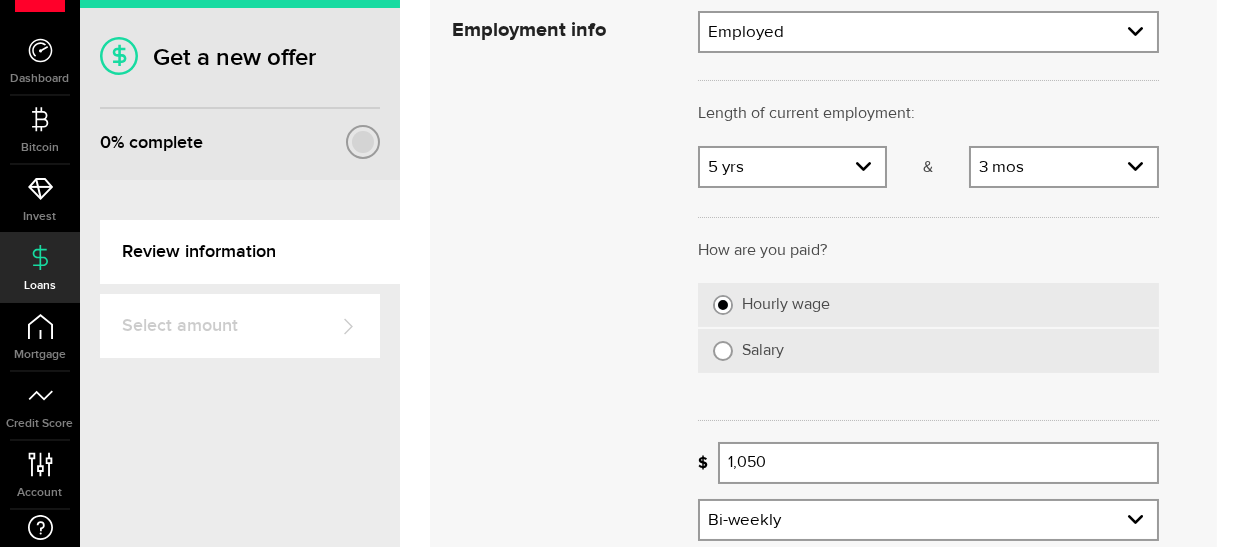 scroll, scrollTop: 400, scrollLeft: 0, axis: vertical 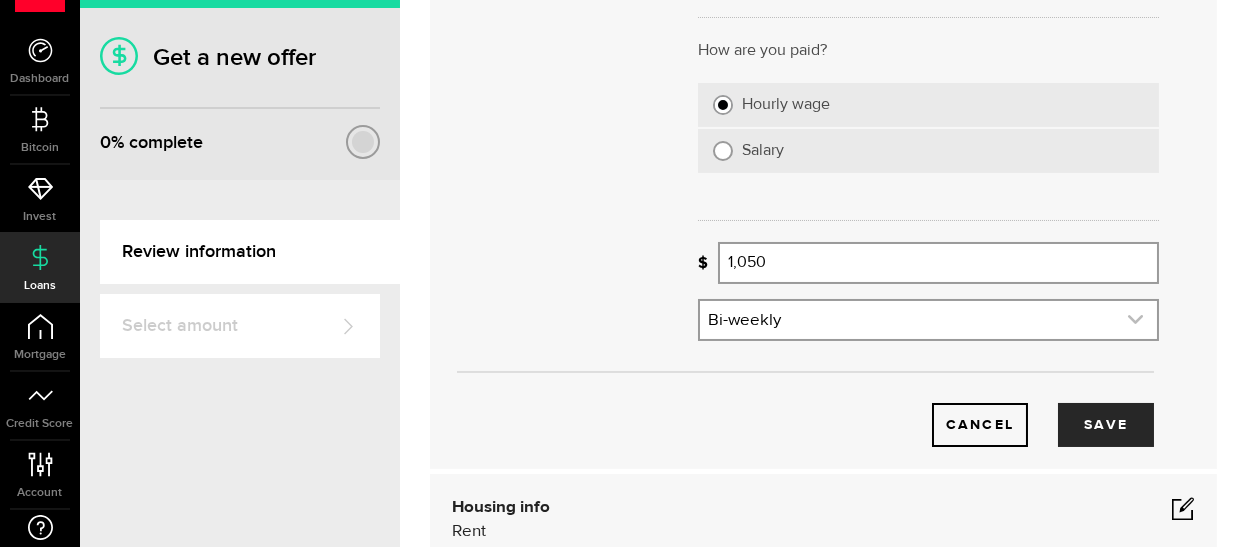 click 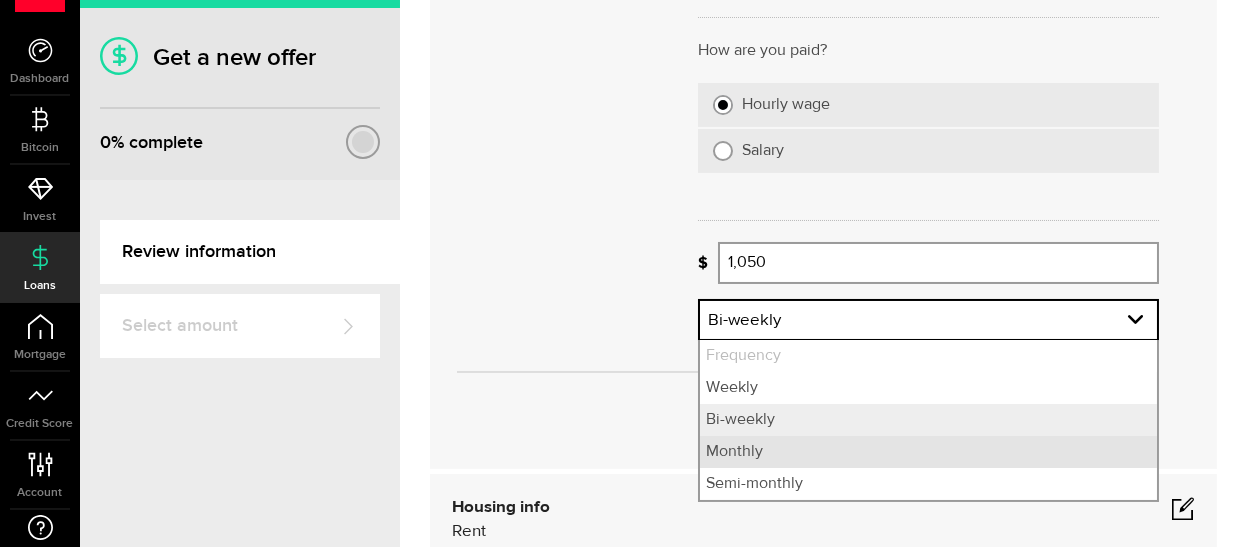 click on "Monthly" at bounding box center (928, 452) 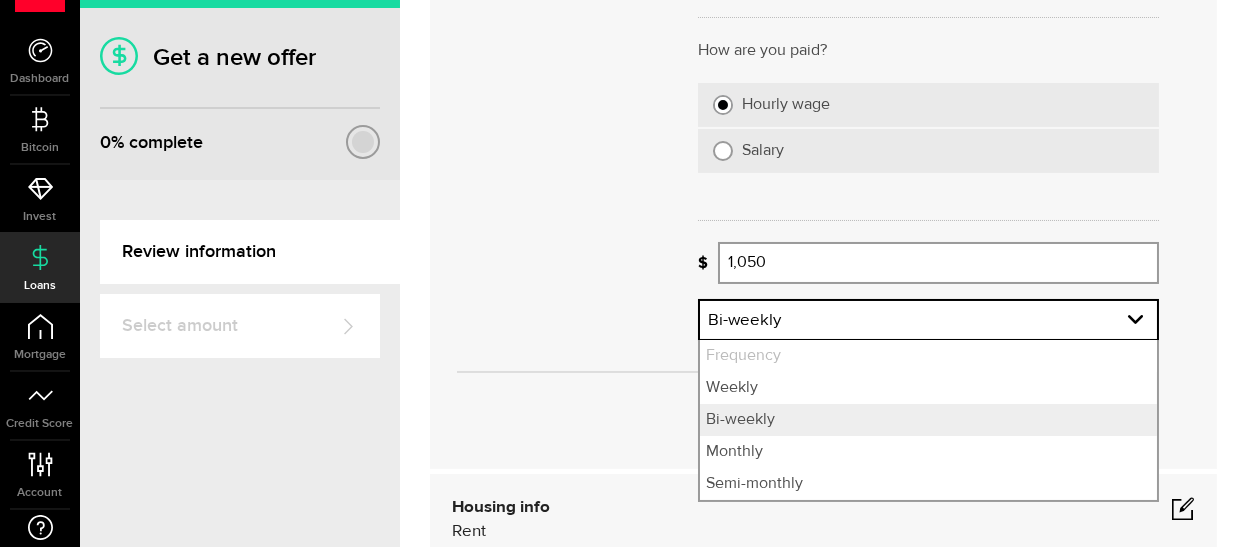 select on "monthly" 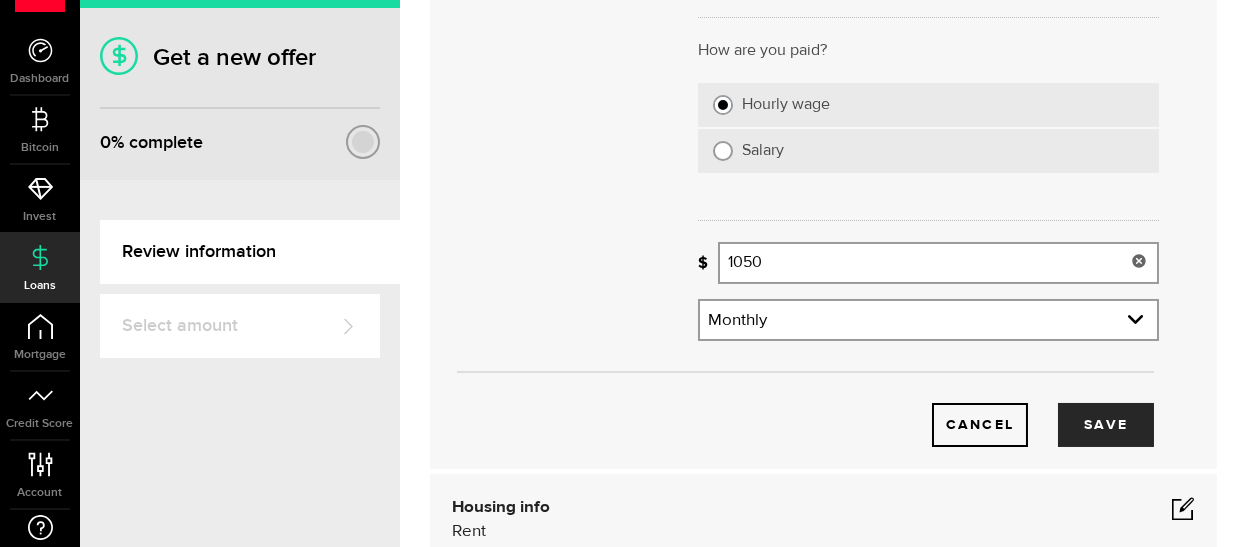click on "1050" at bounding box center (938, 263) 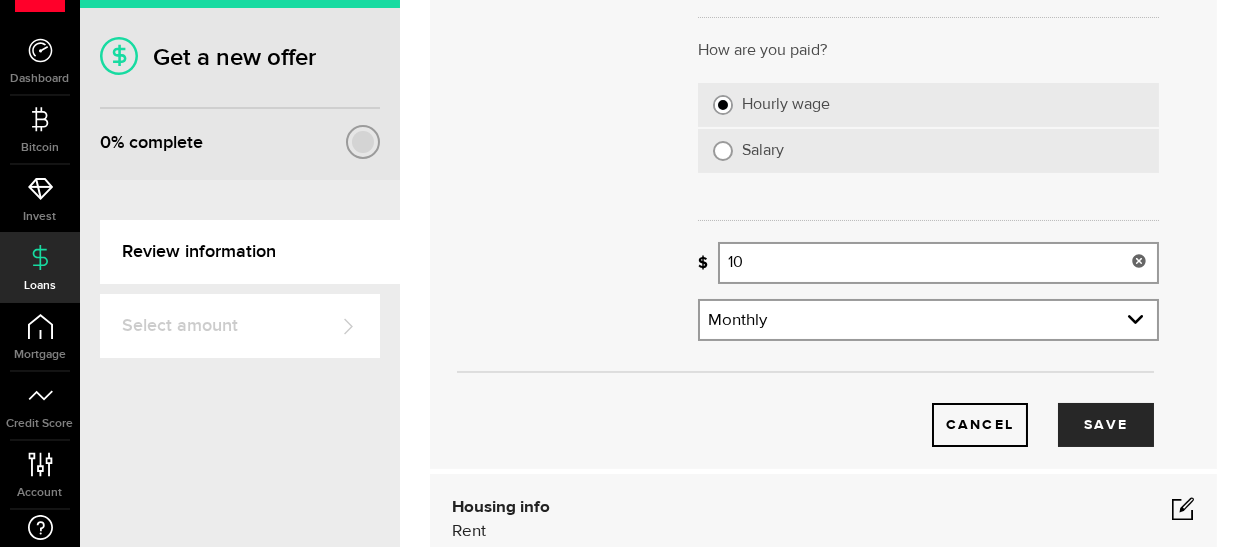 type on "1" 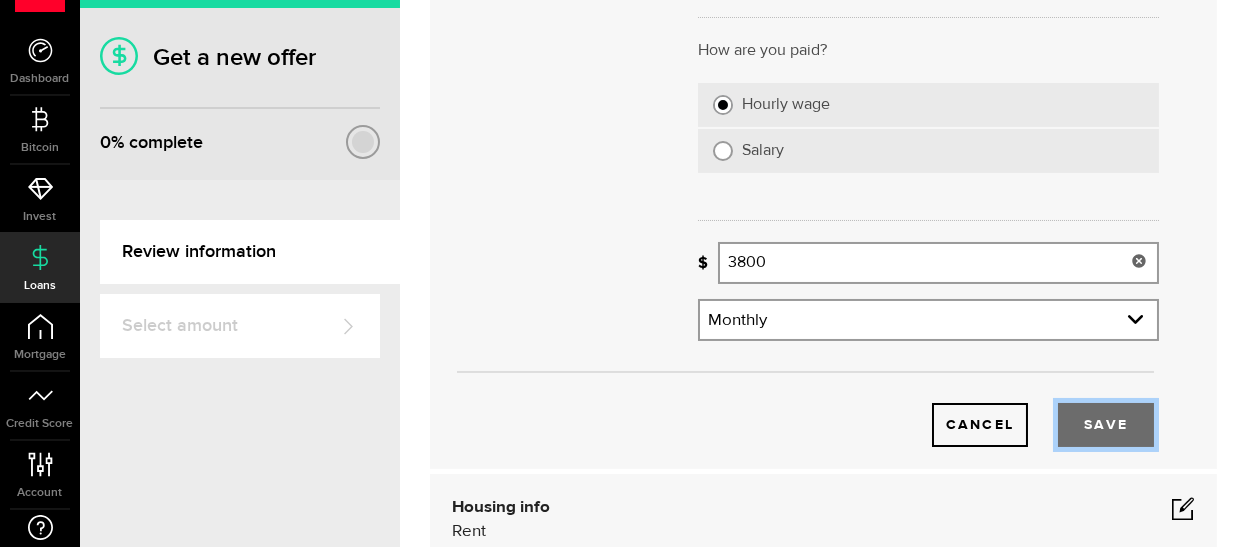 click on "Save" at bounding box center [1106, 425] 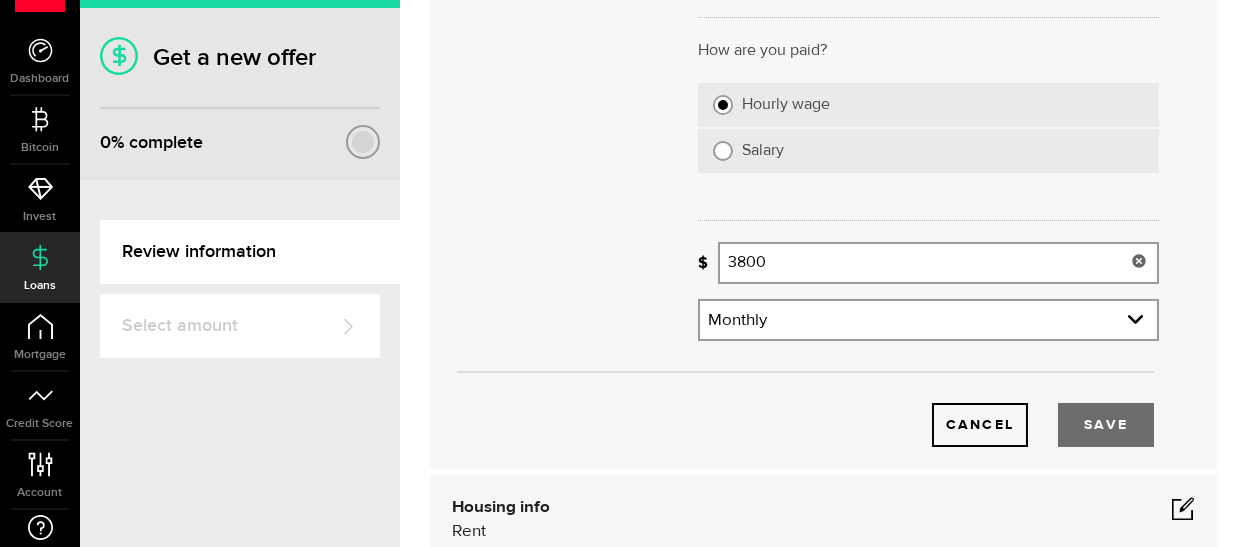 type on "3,800" 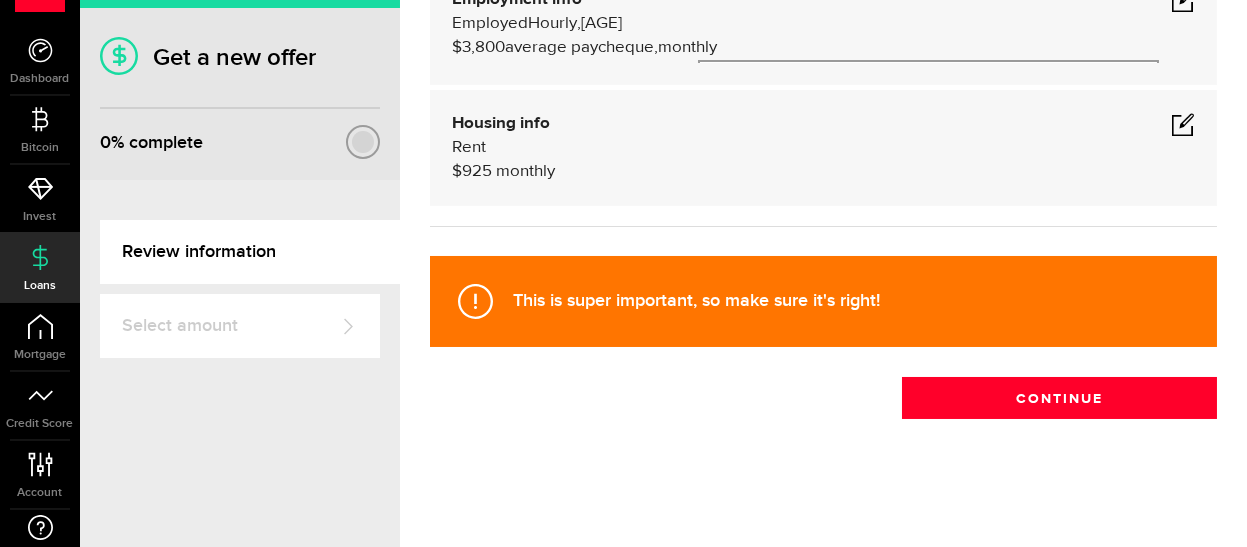 scroll, scrollTop: 219, scrollLeft: 0, axis: vertical 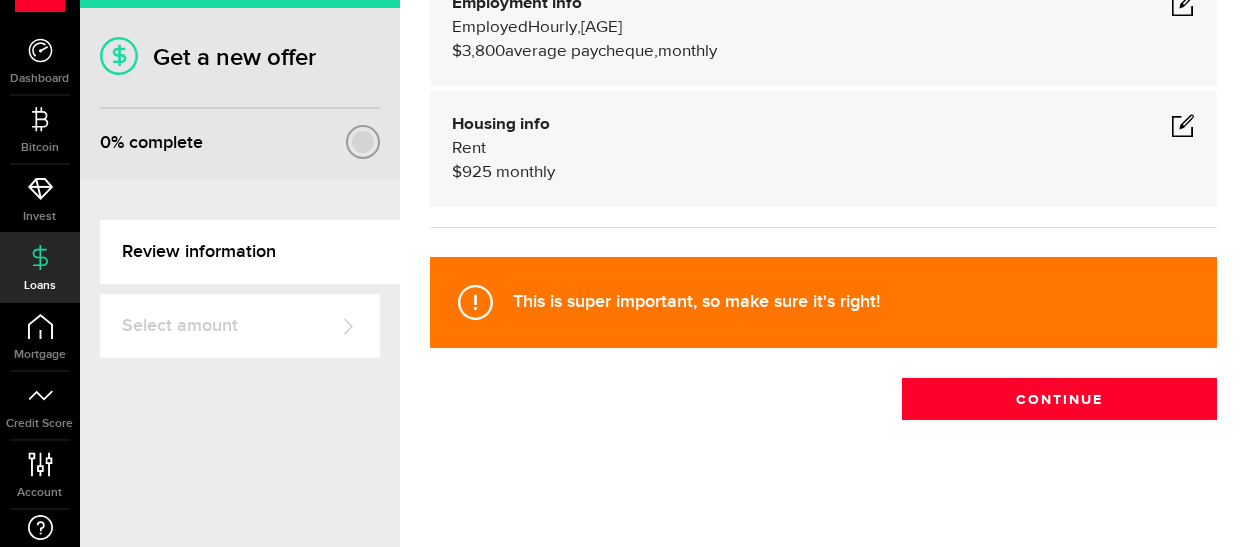 click at bounding box center [1183, 125] 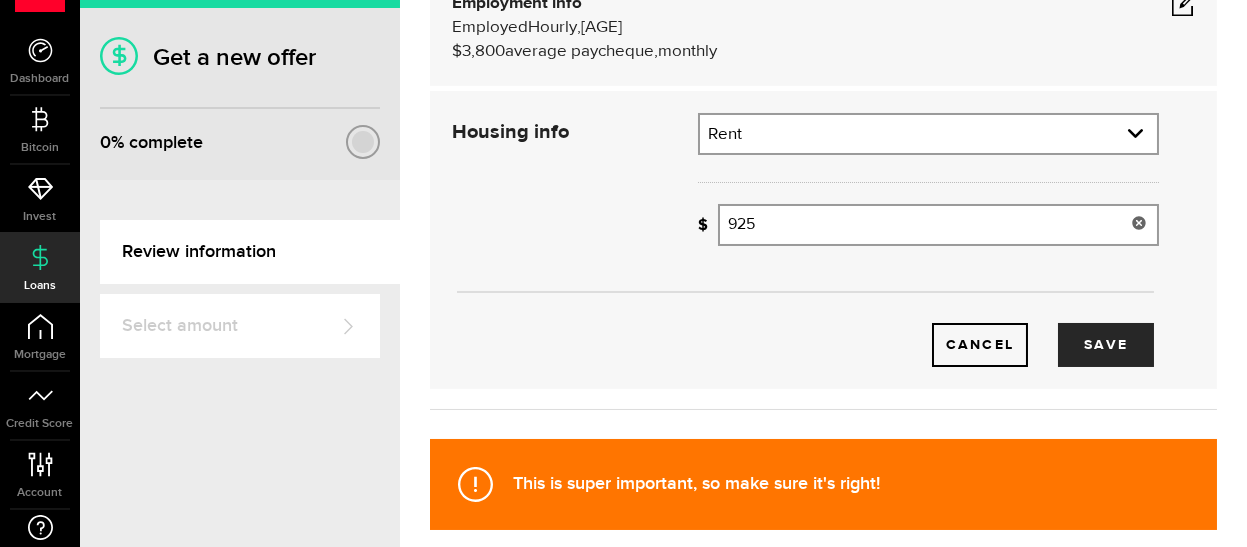click at bounding box center (1139, 225) 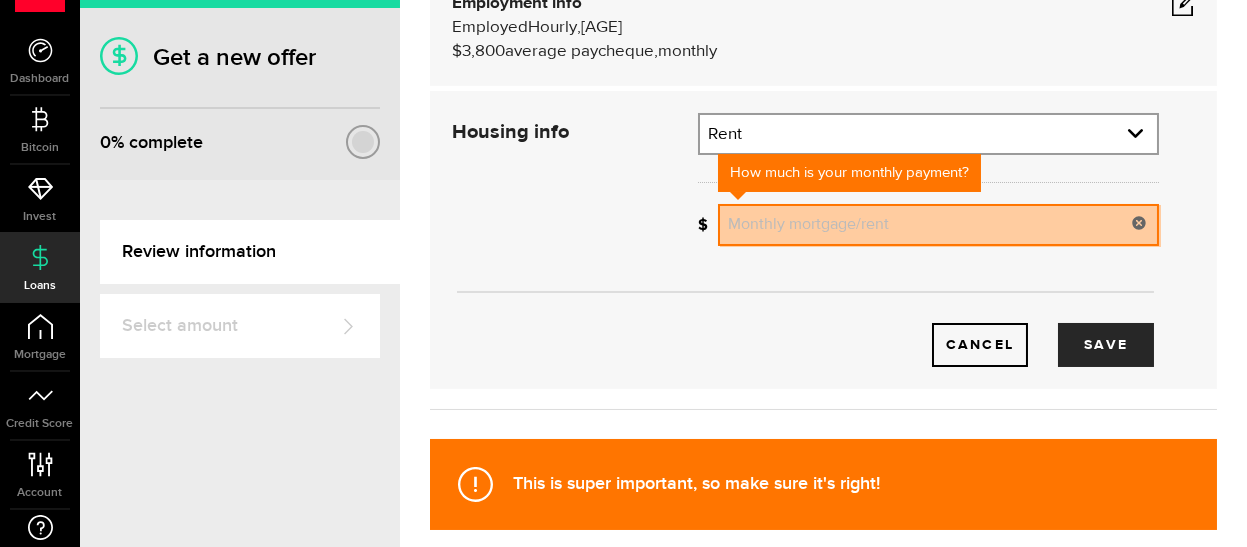 click 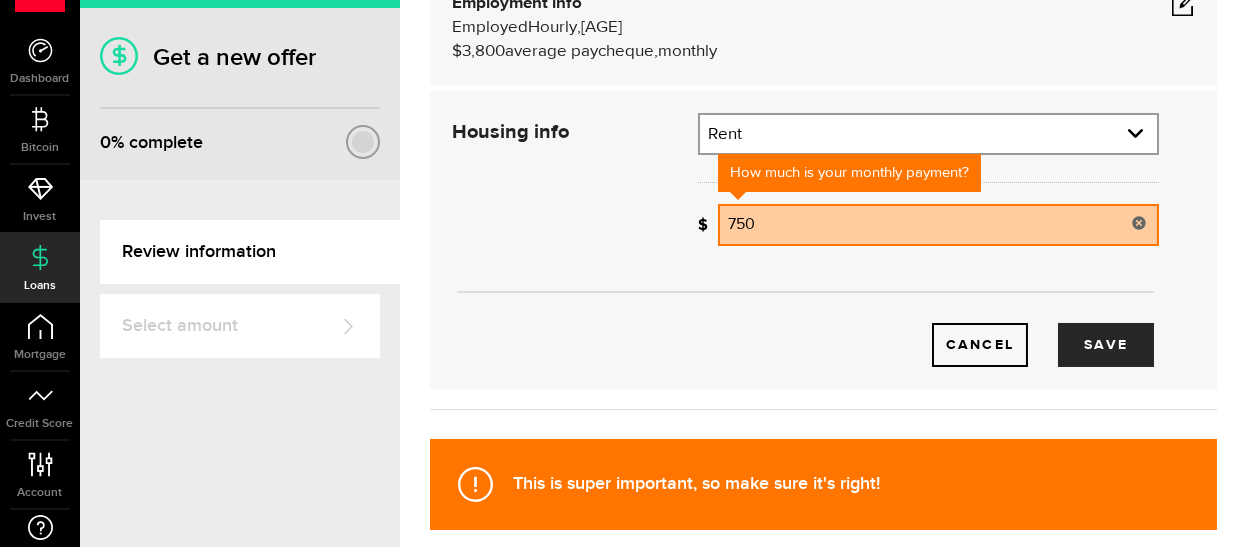 type on "750" 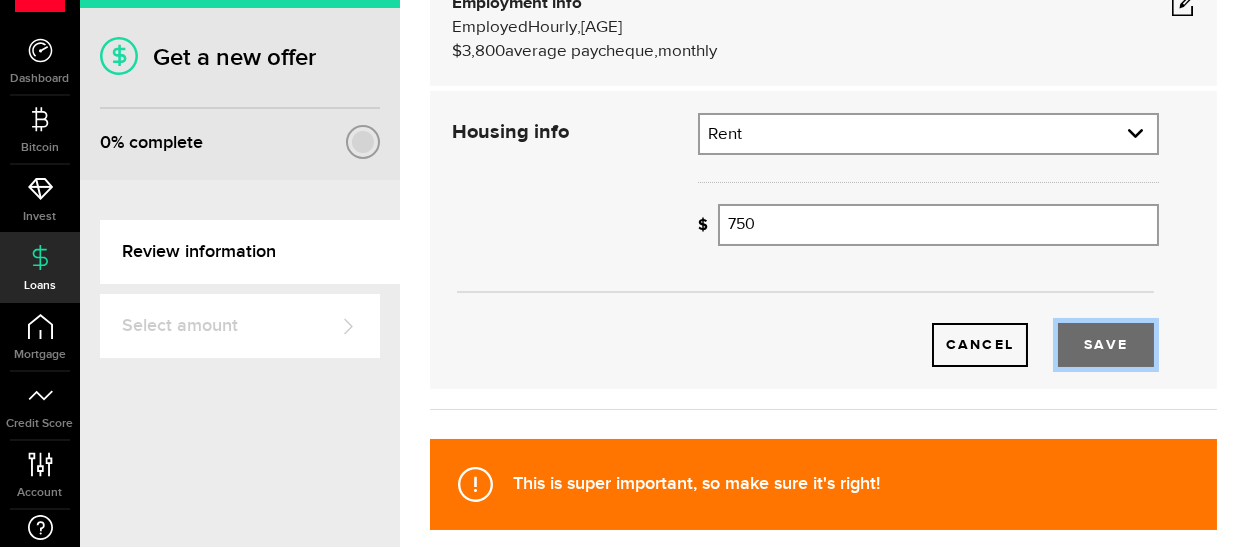 click on "Save" at bounding box center [1106, 345] 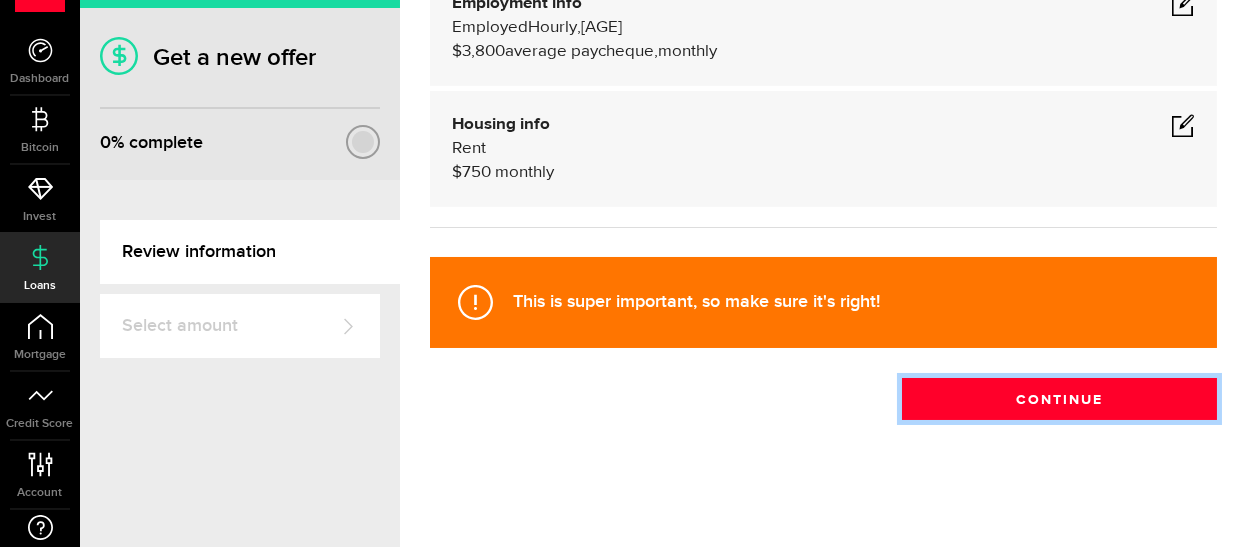 click on "Continue" at bounding box center (1059, 399) 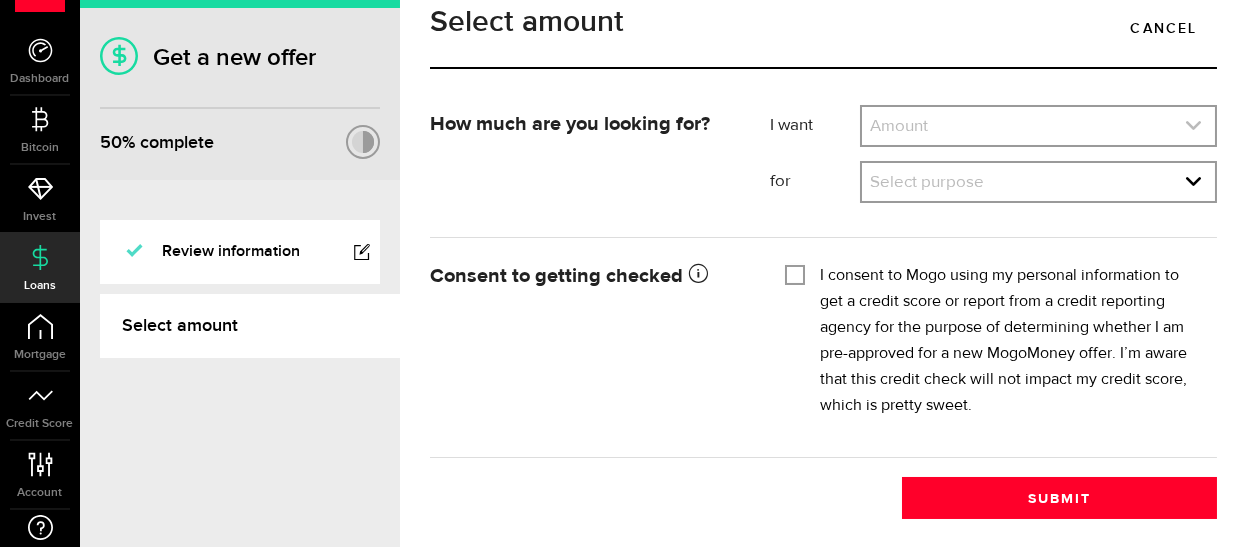 click 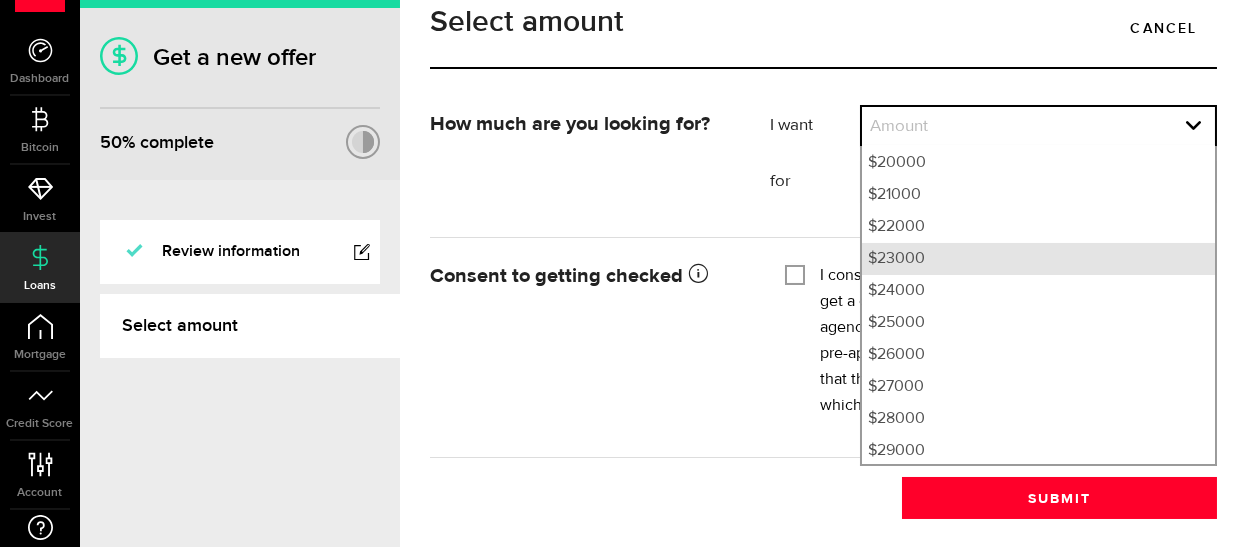 scroll, scrollTop: 600, scrollLeft: 0, axis: vertical 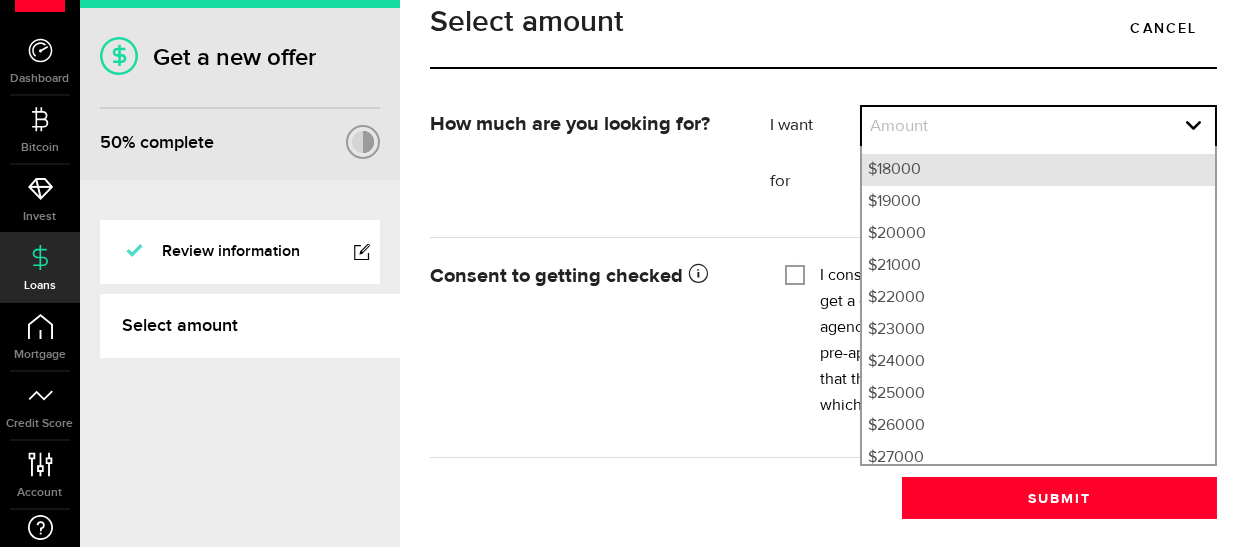 click on "$18000" at bounding box center (1038, 170) 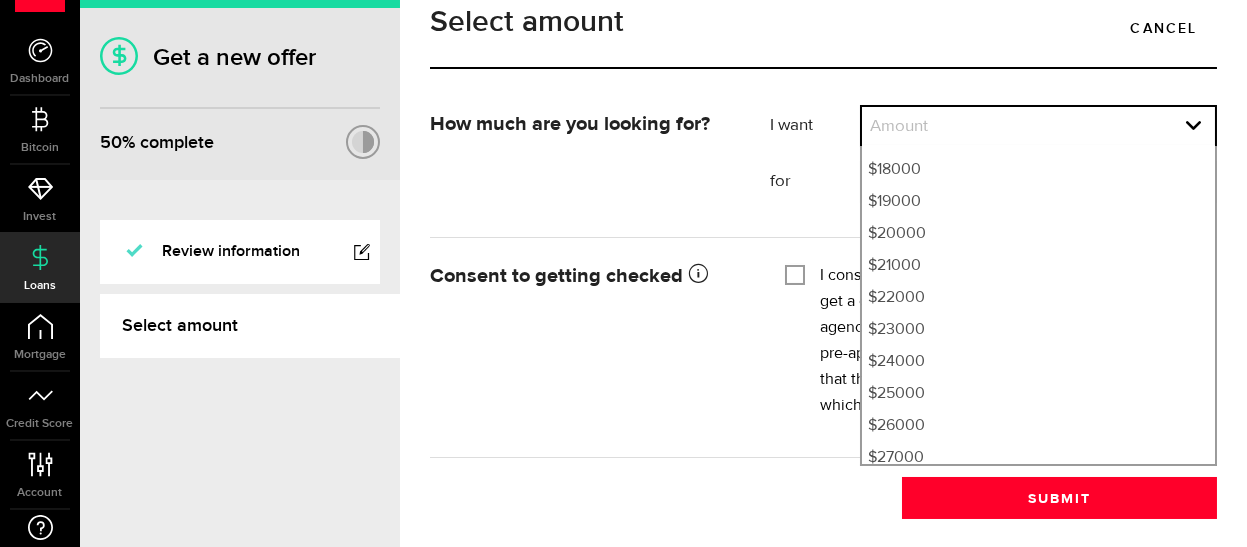 select on "18000" 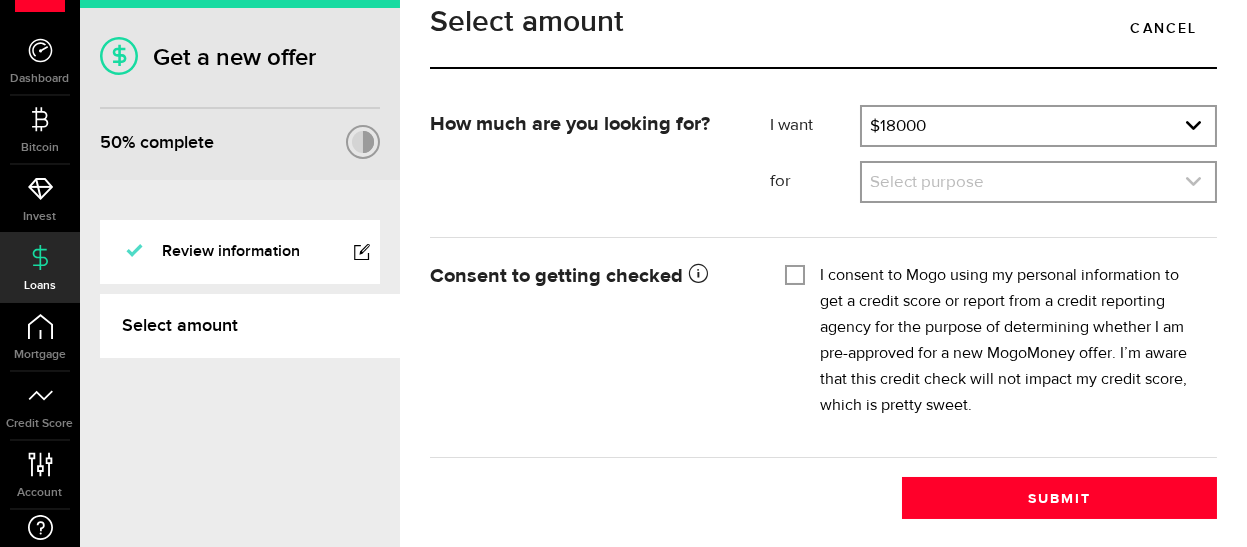 click at bounding box center (1038, 182) 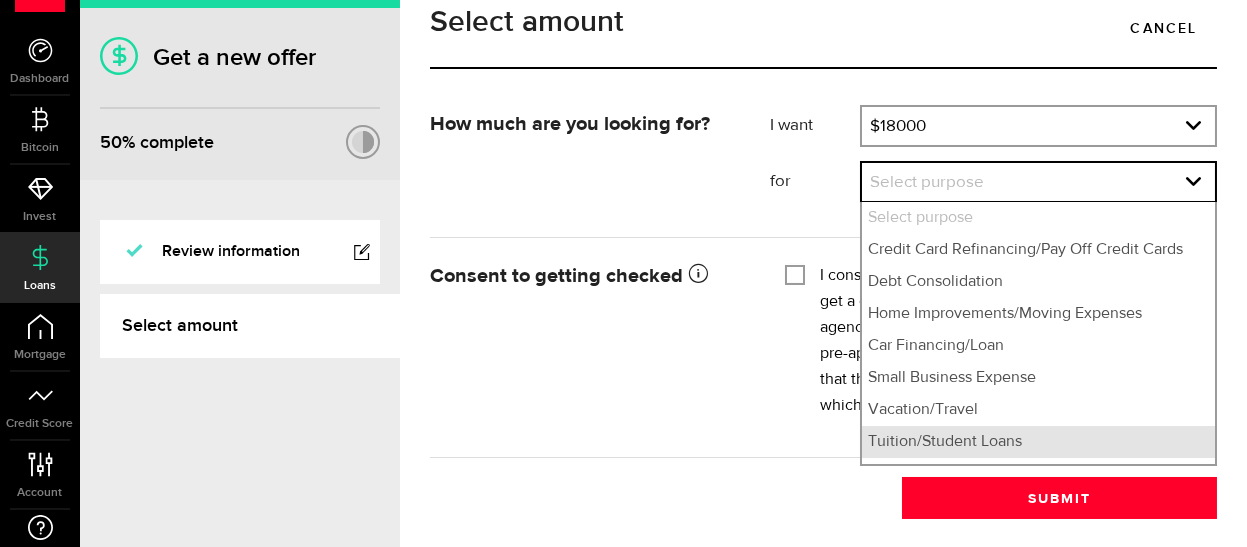 click on "Tuition/Student Loans" at bounding box center [1038, 442] 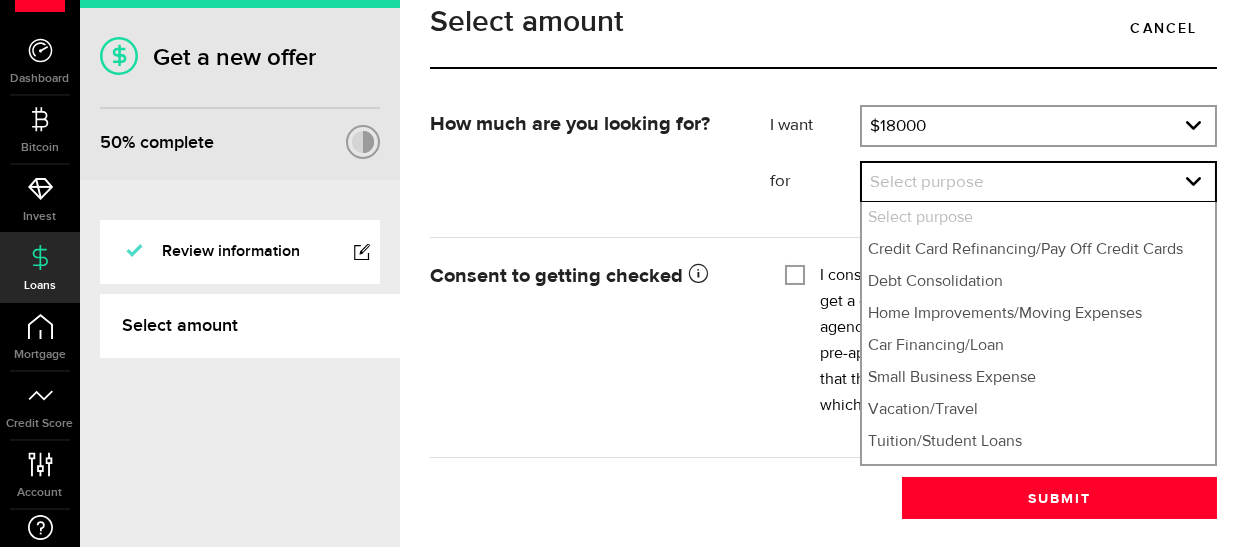 select on "Tuition/Student Loans" 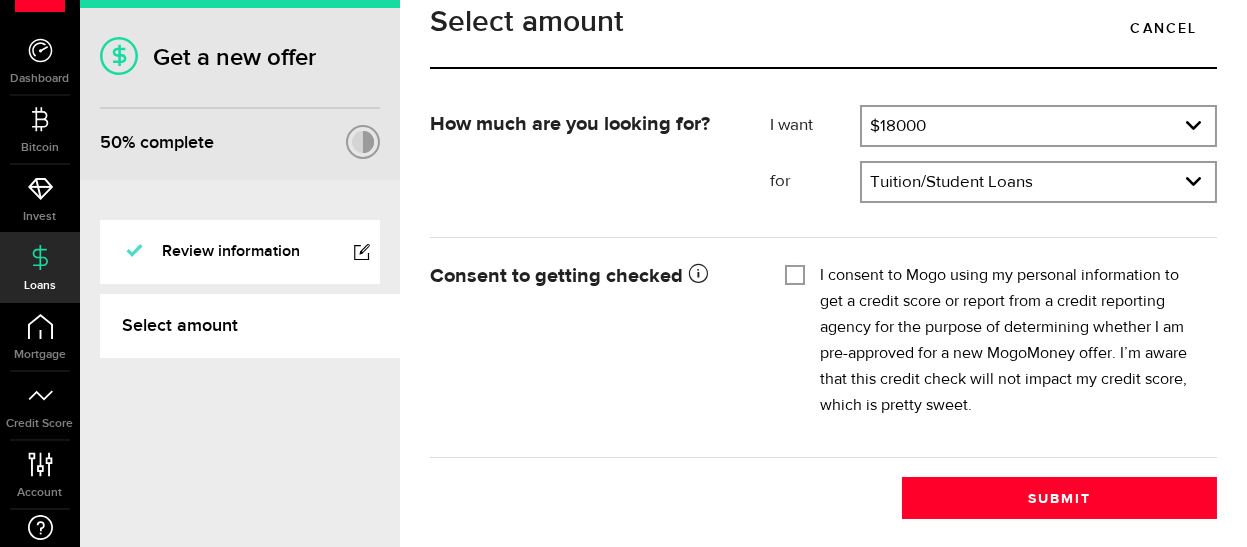 click on "I consent to Mogo using my personal information to get a credit score or report from a credit reporting agency for the purpose of determining whether I am pre-approved for a new MogoMoney offer. I’m aware that this credit check will not impact my credit score, which is pretty sweet." at bounding box center (795, 273) 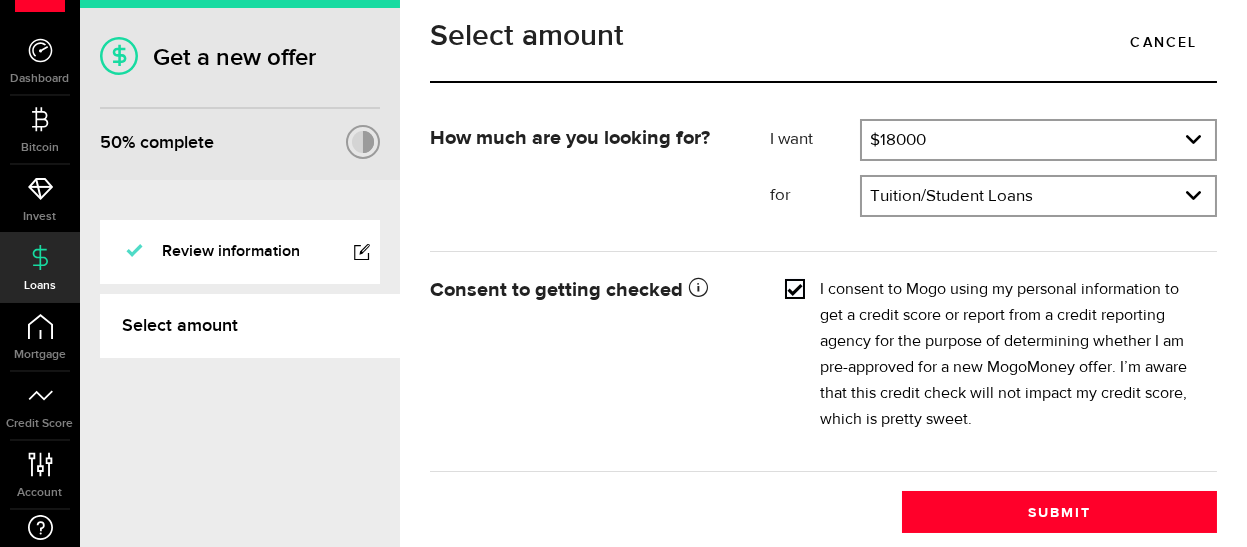 scroll, scrollTop: 39, scrollLeft: 0, axis: vertical 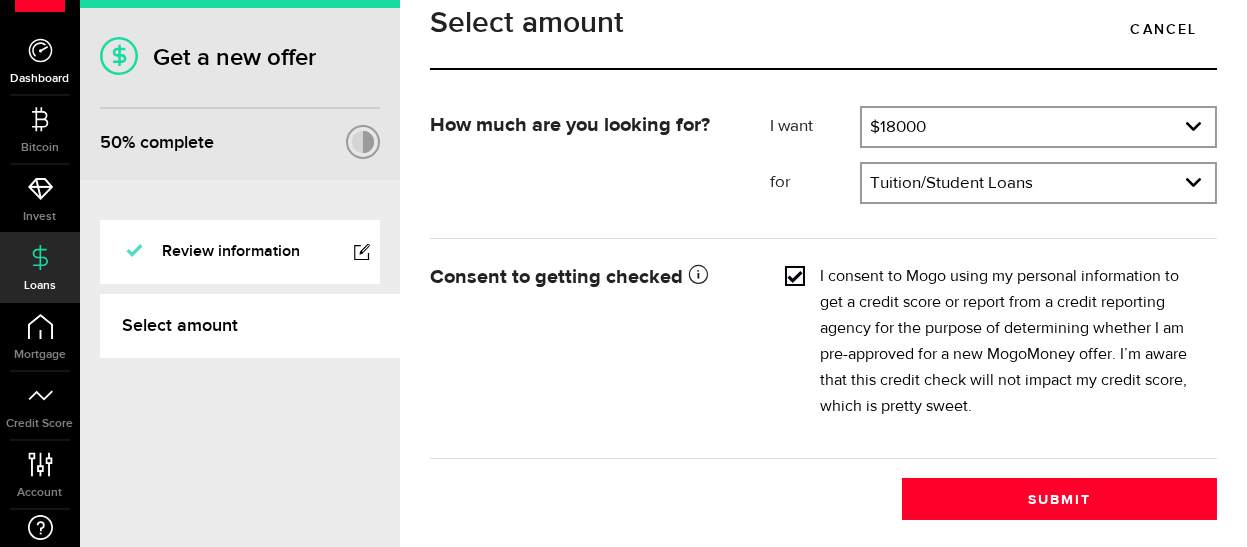 click on "Dashboard" at bounding box center [40, 61] 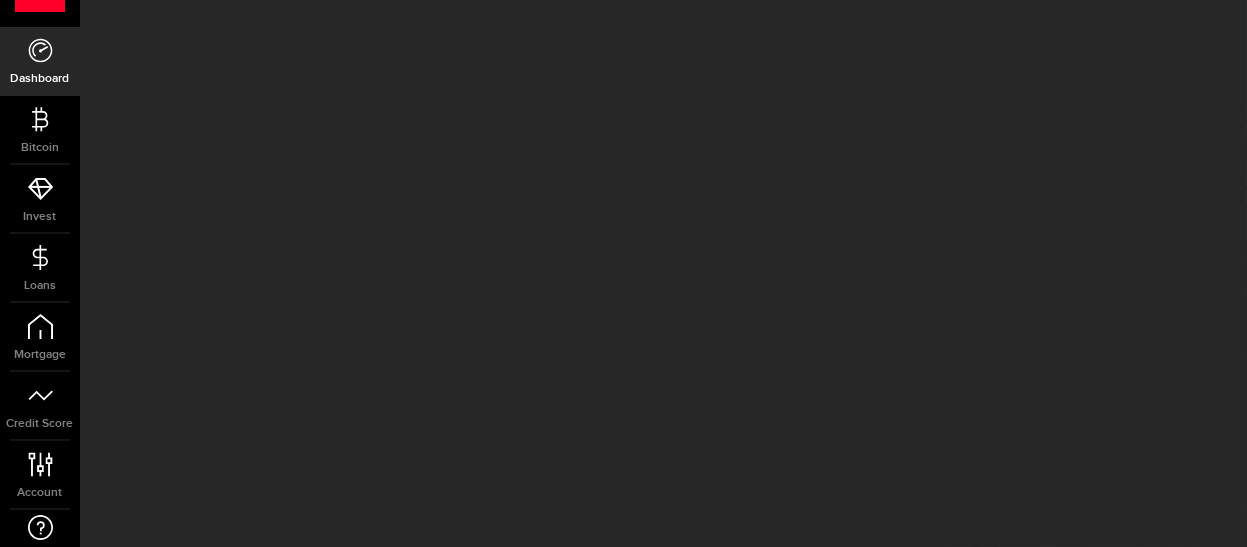 scroll, scrollTop: 0, scrollLeft: 0, axis: both 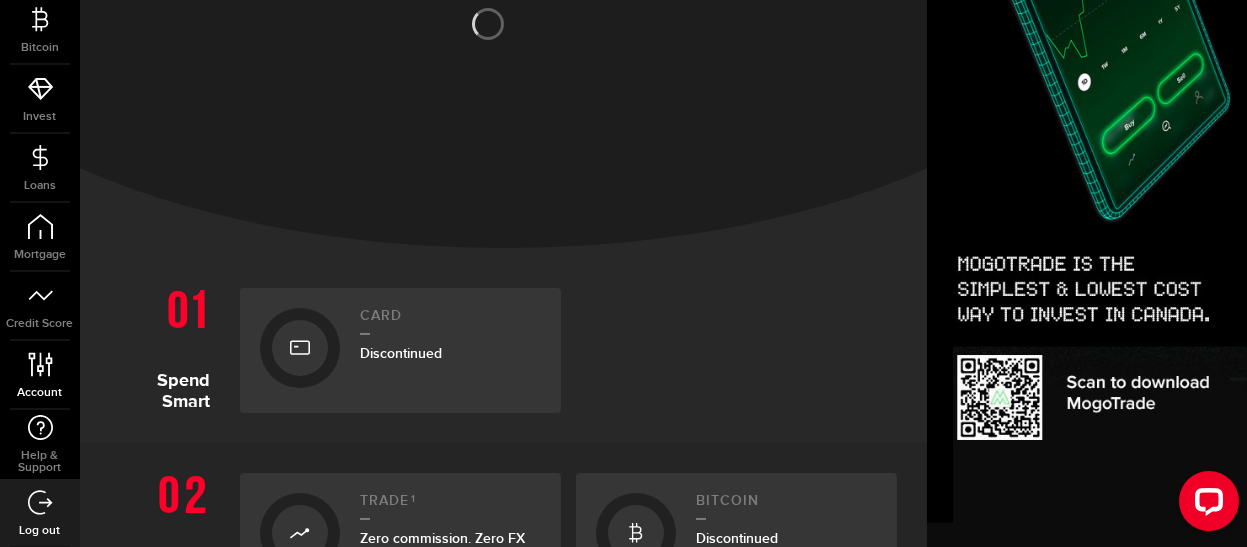 click 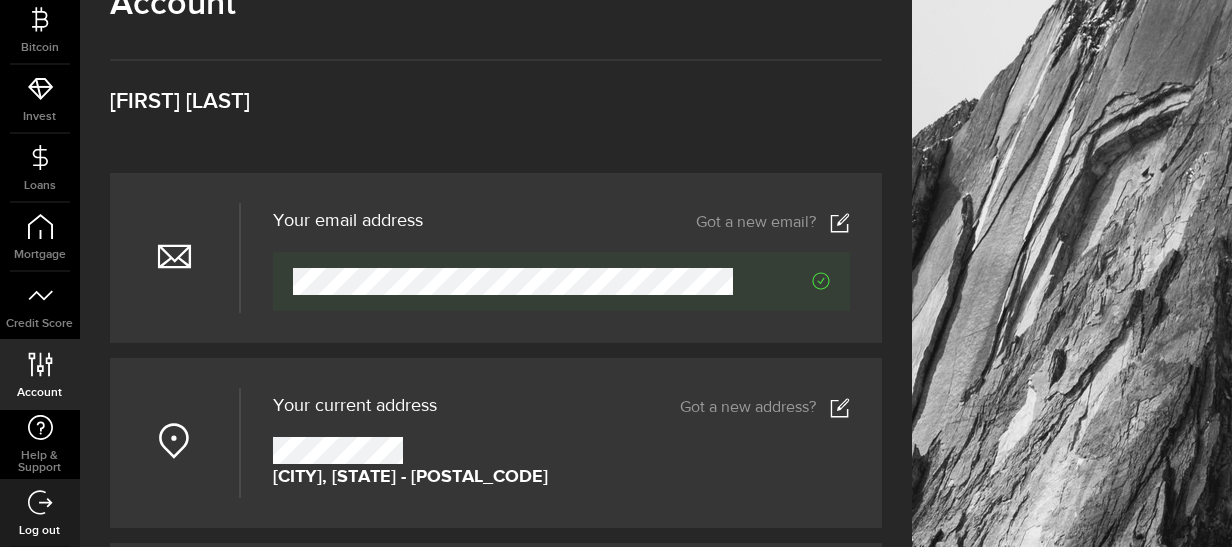 scroll, scrollTop: 200, scrollLeft: 0, axis: vertical 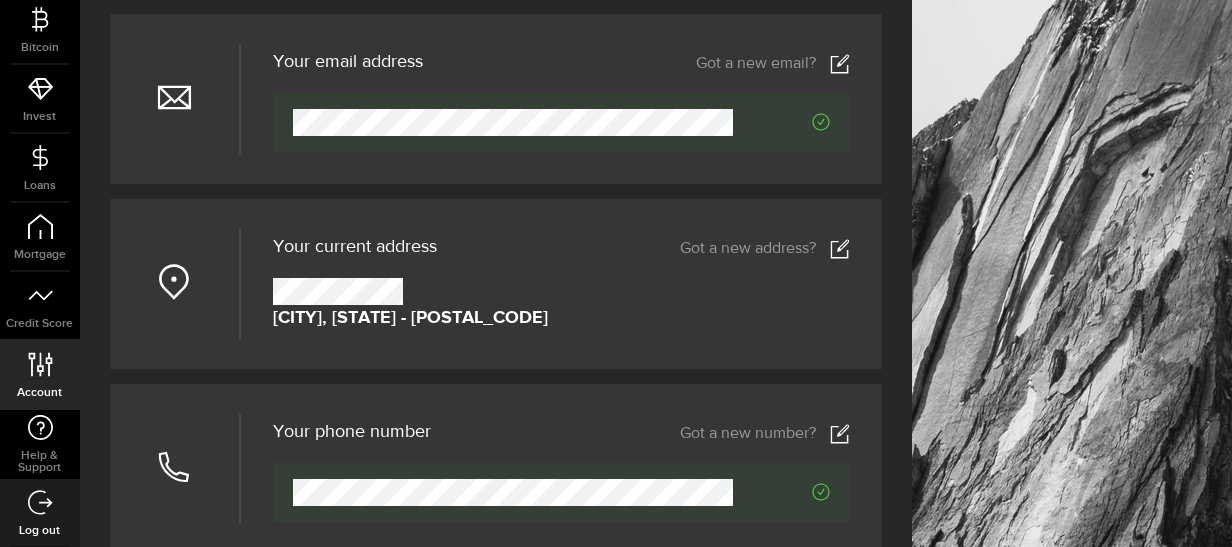 click 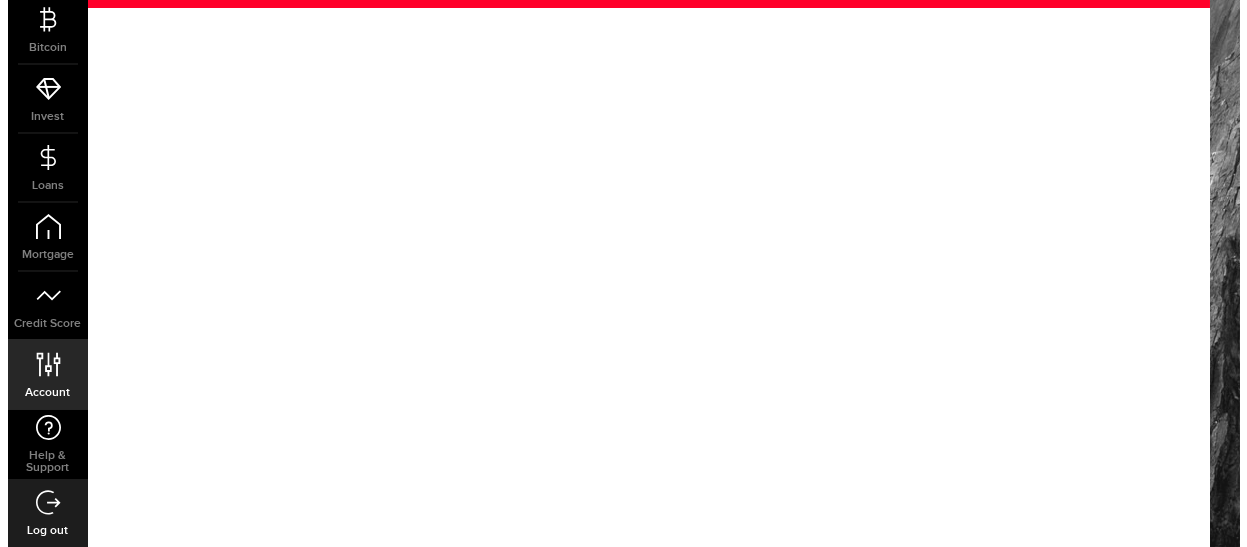 scroll, scrollTop: 0, scrollLeft: 0, axis: both 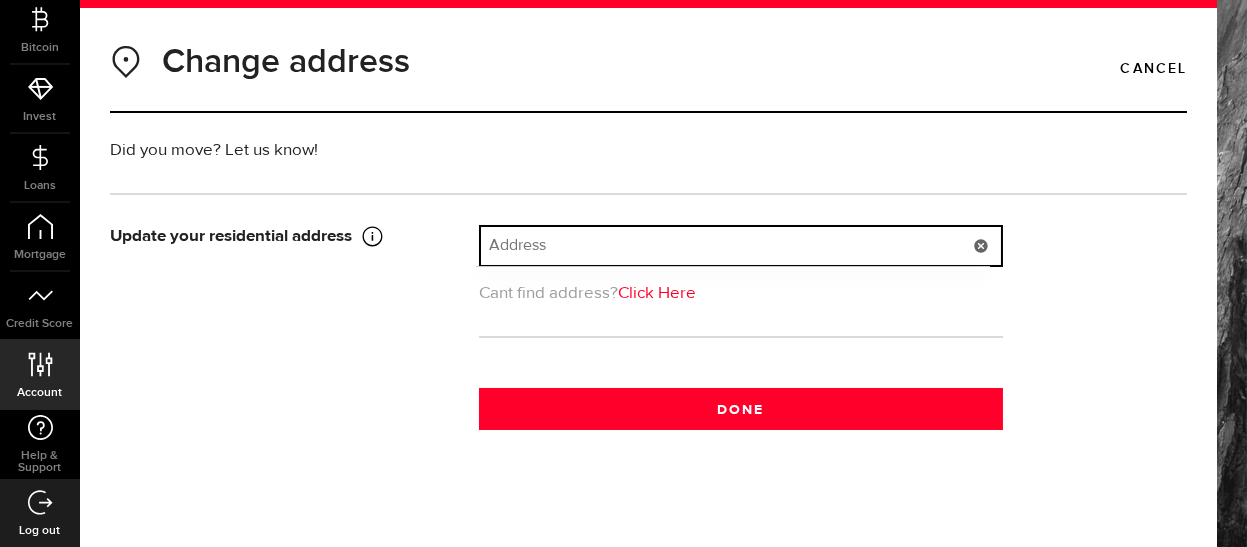 click at bounding box center (741, 246) 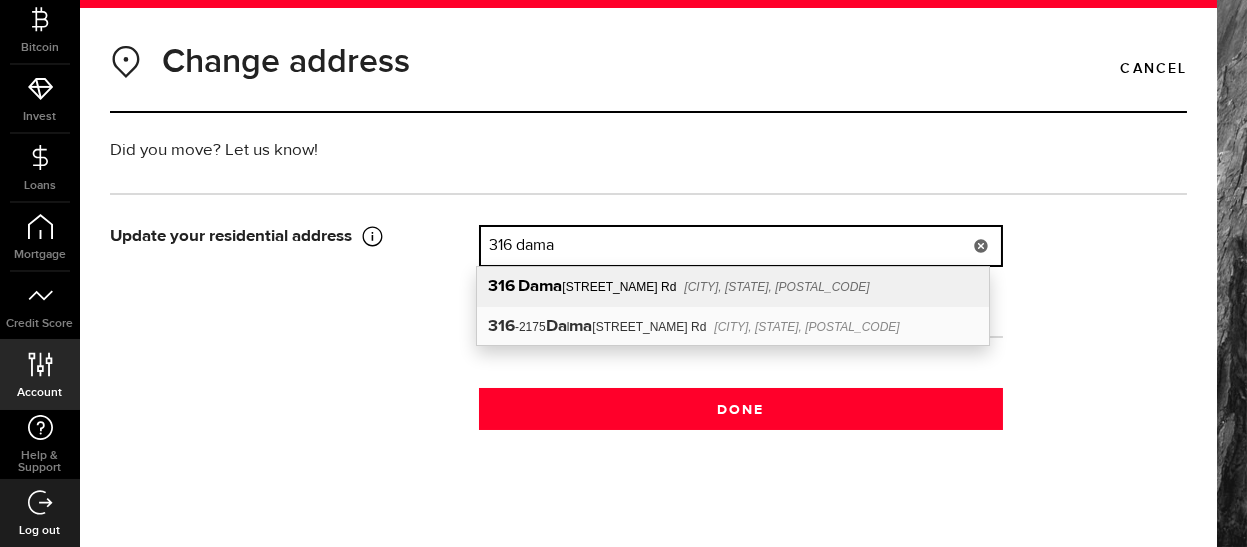 click on "[CITY], [STATE], [POSTAL_CODE]" at bounding box center [776, 287] 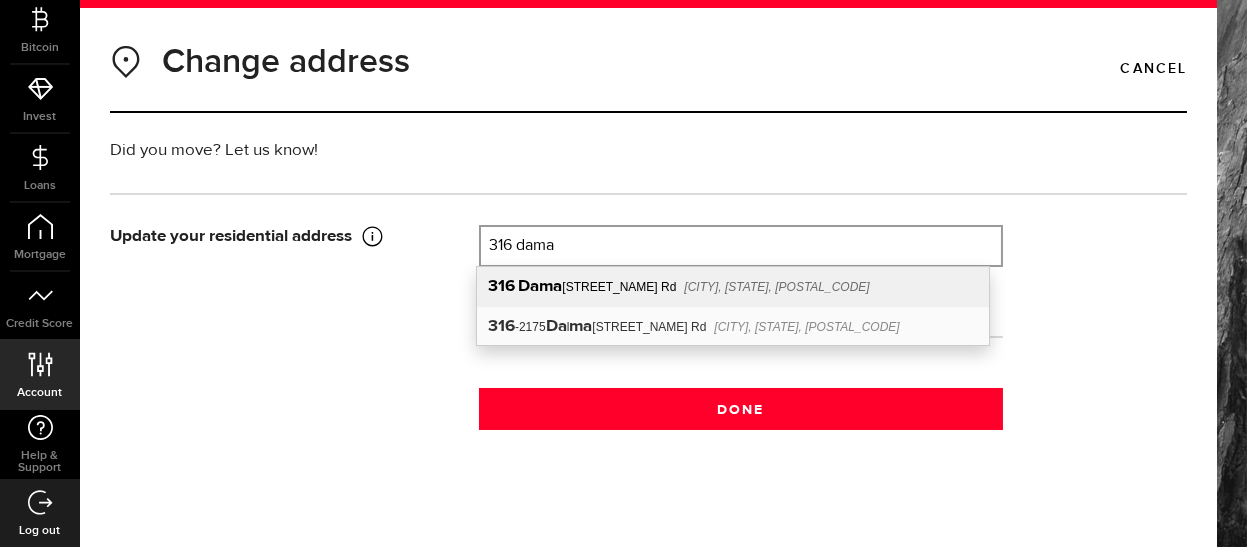 type on "[NUMBER] [STREET] [STREET]" 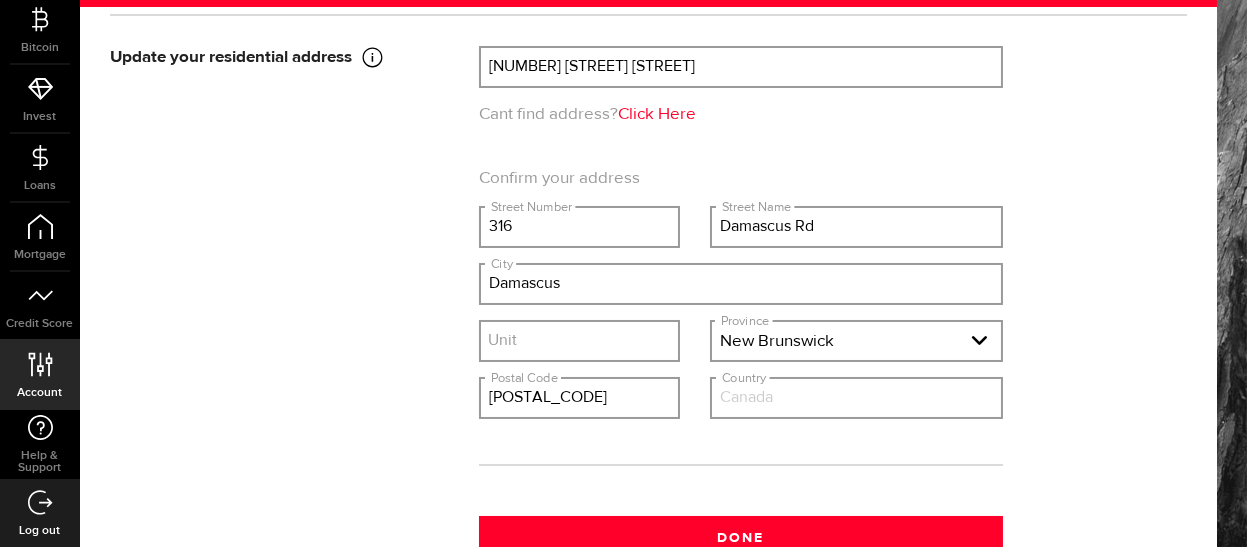 scroll, scrollTop: 300, scrollLeft: 0, axis: vertical 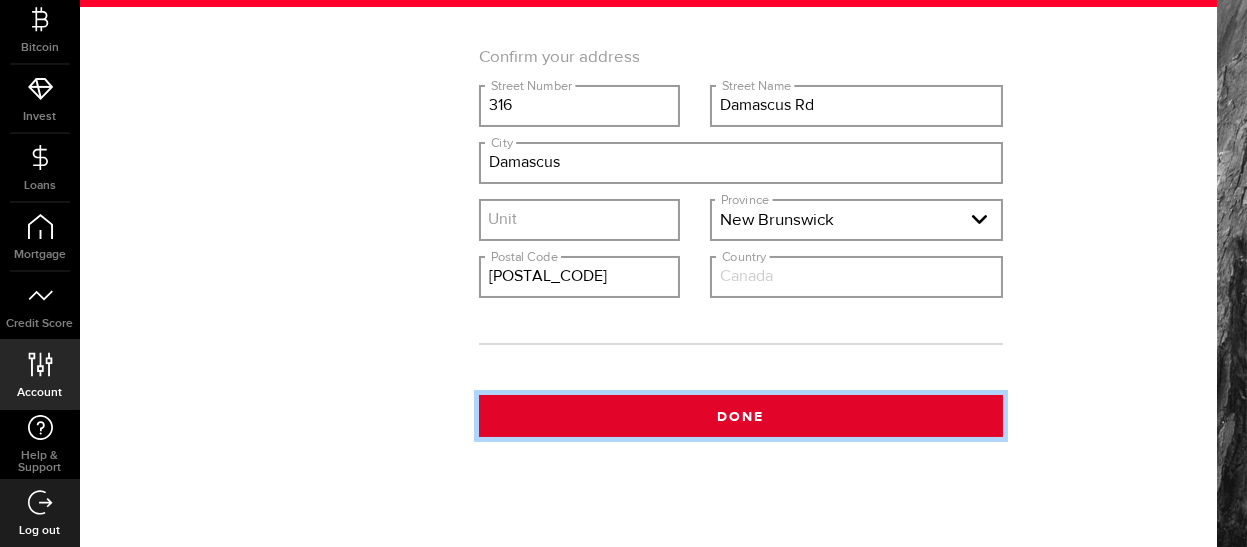 click on "Done" at bounding box center [741, 416] 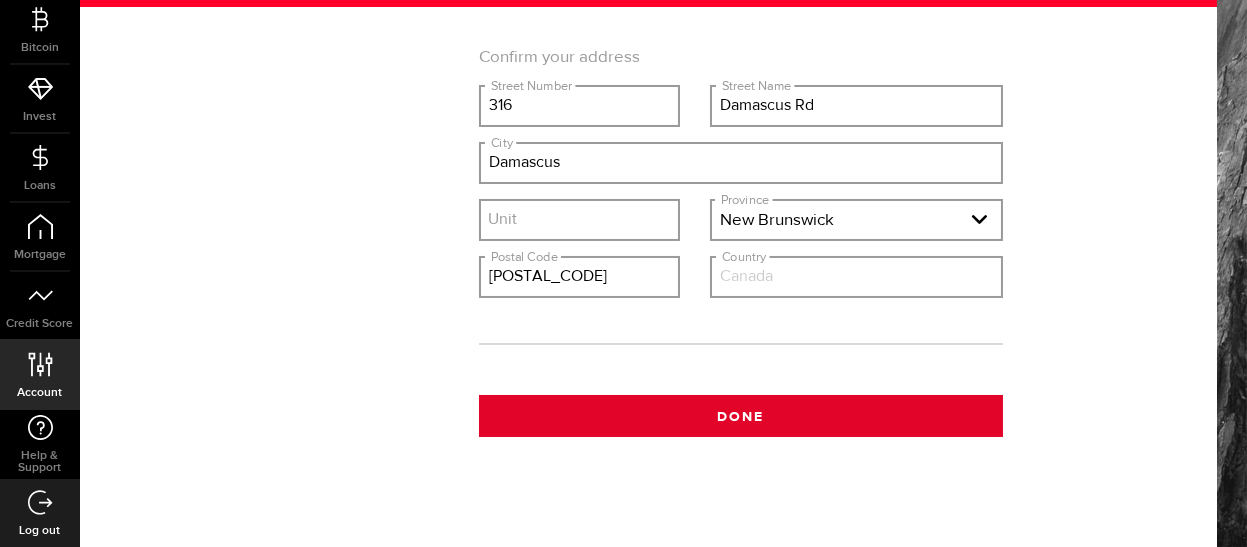 type 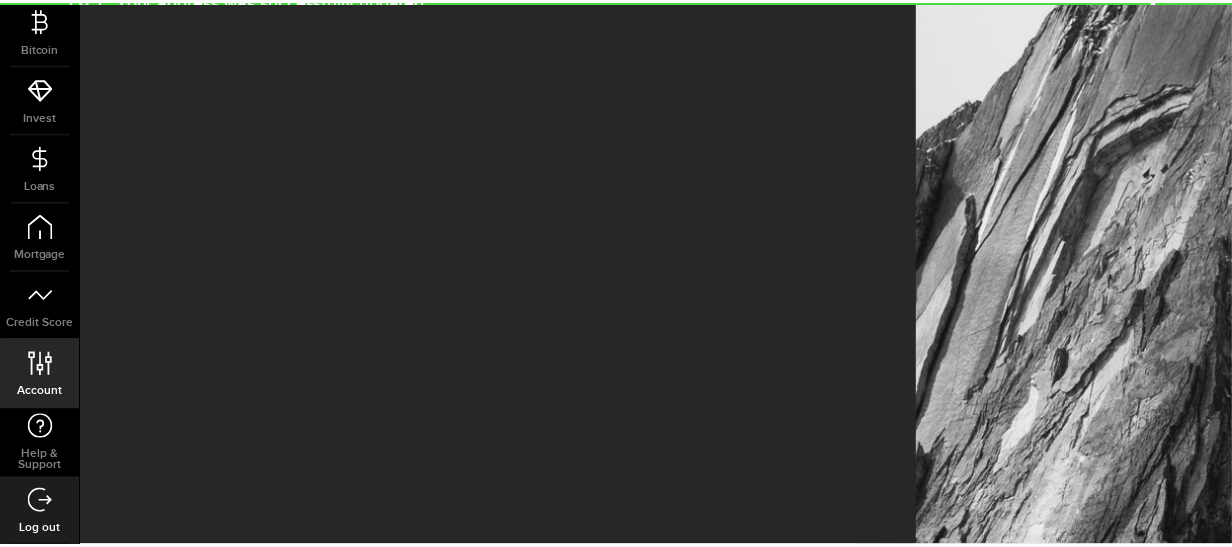 scroll, scrollTop: 0, scrollLeft: 0, axis: both 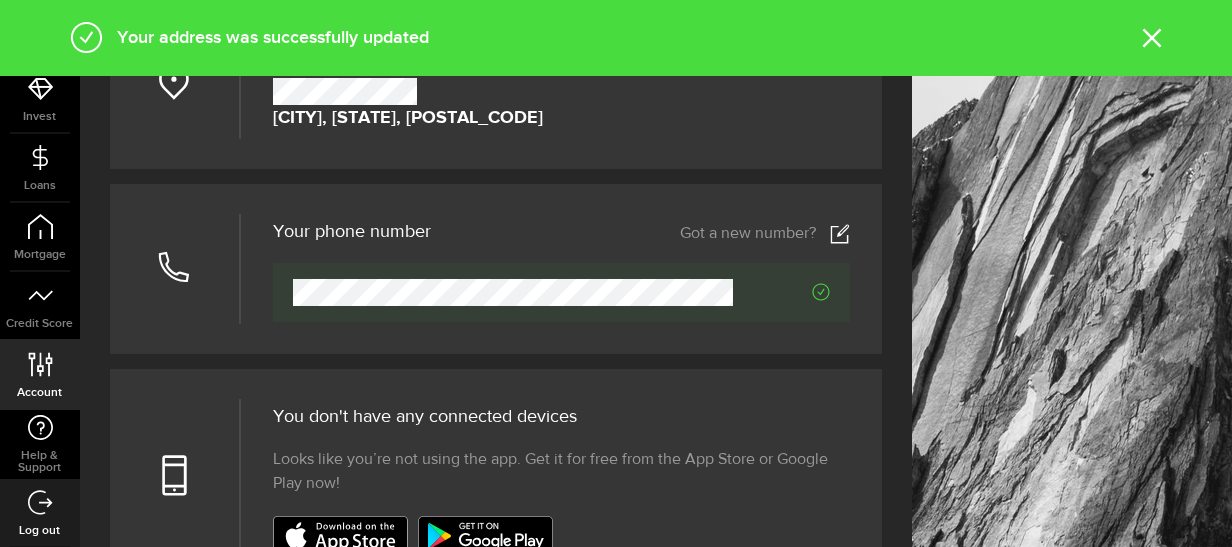 click on "Got a new number?" at bounding box center [765, 234] 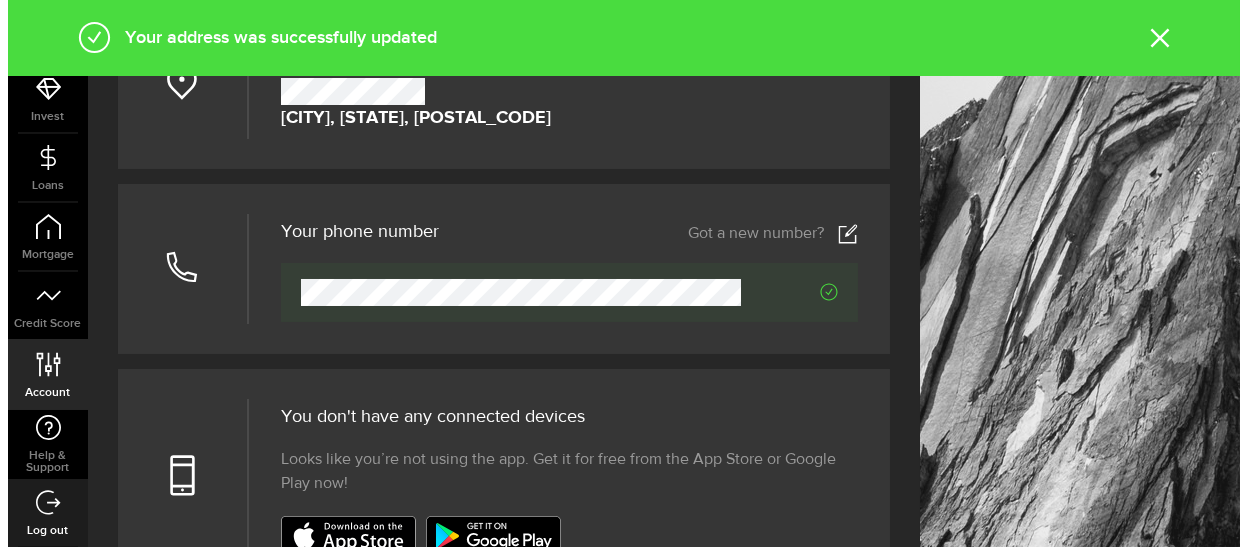 scroll, scrollTop: 0, scrollLeft: 0, axis: both 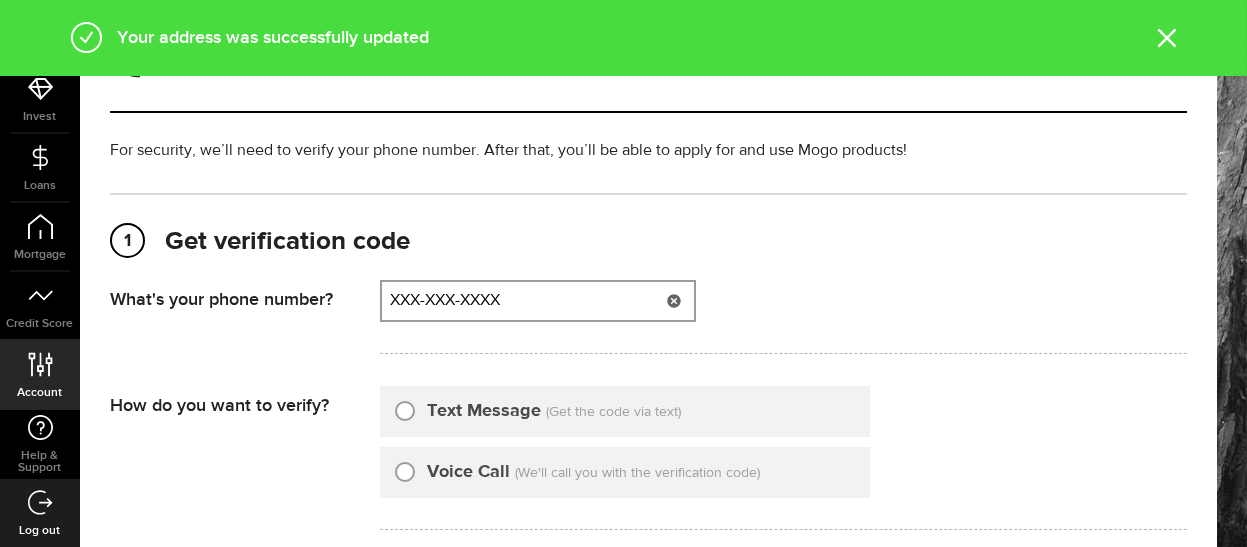 type on "XXX-XXX-XXXX" 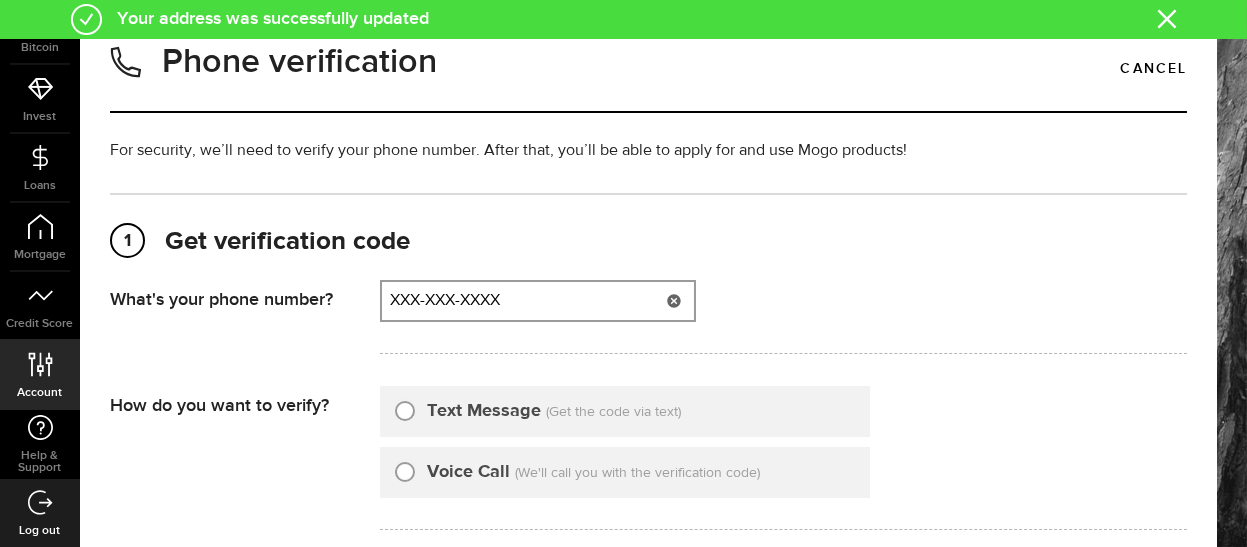 click 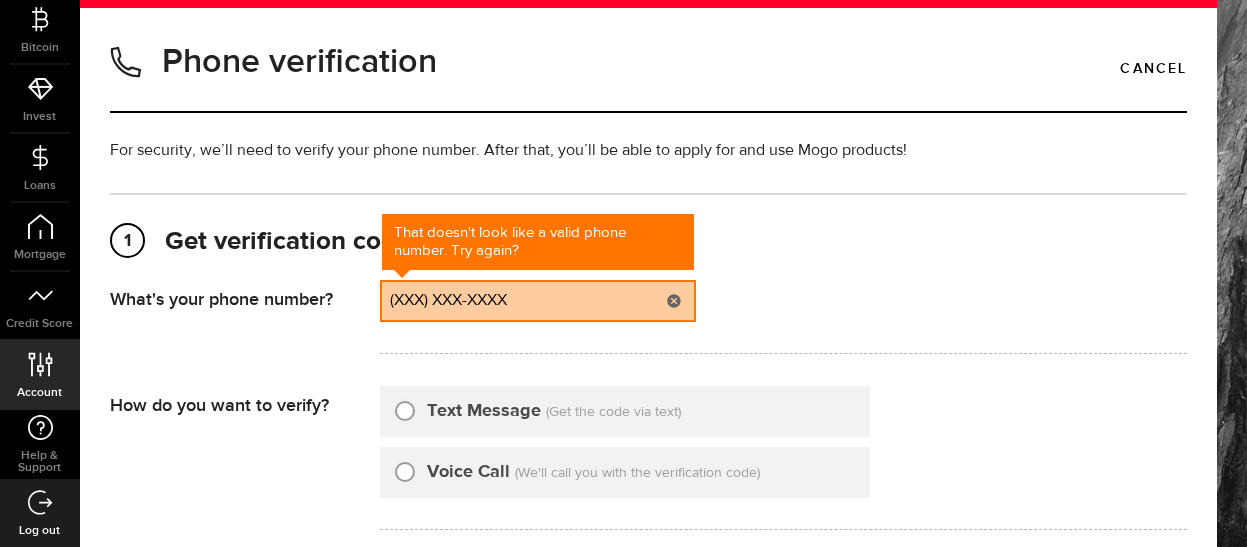 click on "That doesn't look like a valid phone number. Try again? XXX-XXX-XXXX" at bounding box center [783, 317] 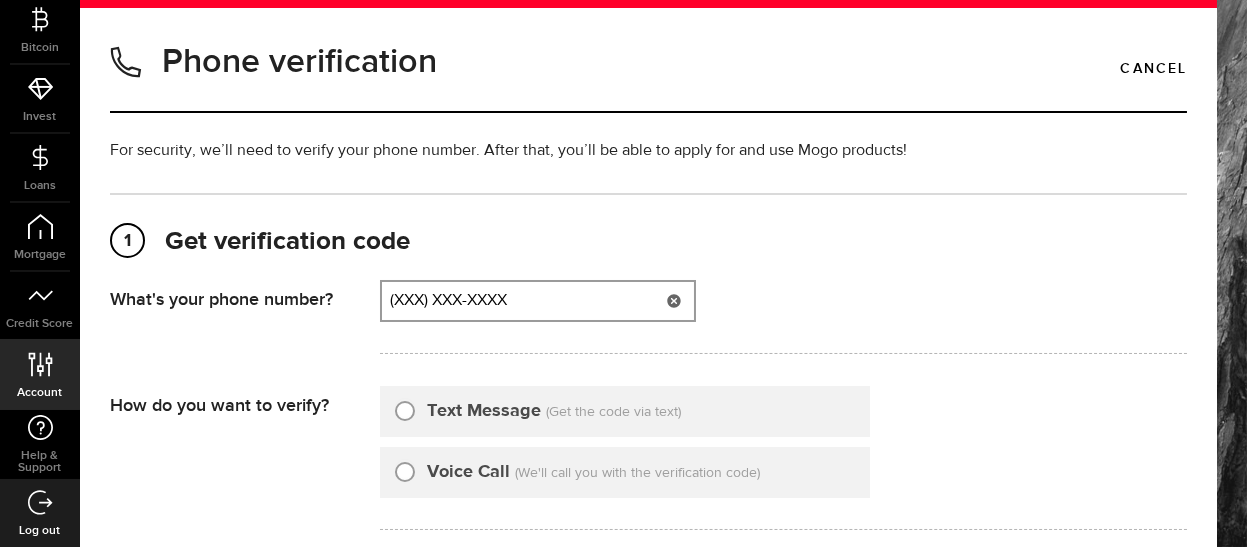 type on "(XXX) XXX-XXXX" 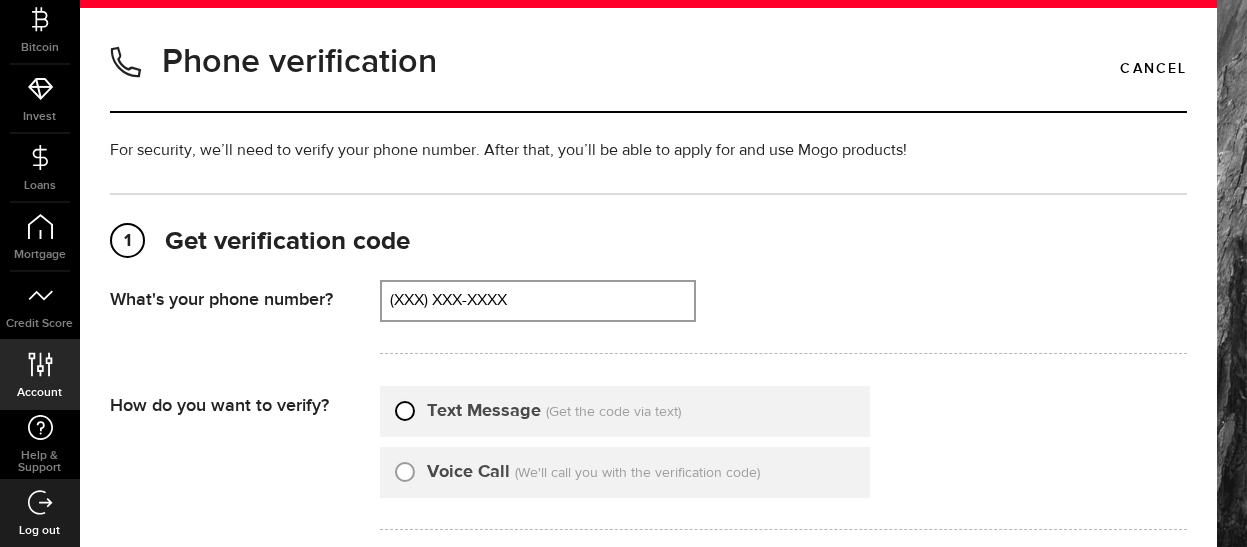 click on "Text Message" at bounding box center [405, 408] 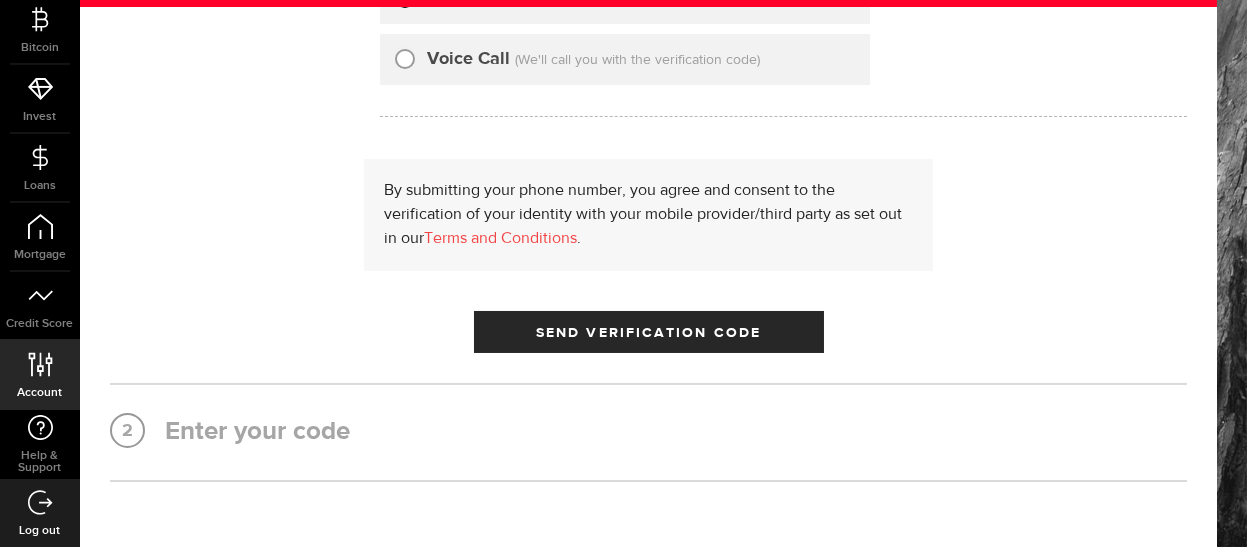 scroll, scrollTop: 500, scrollLeft: 0, axis: vertical 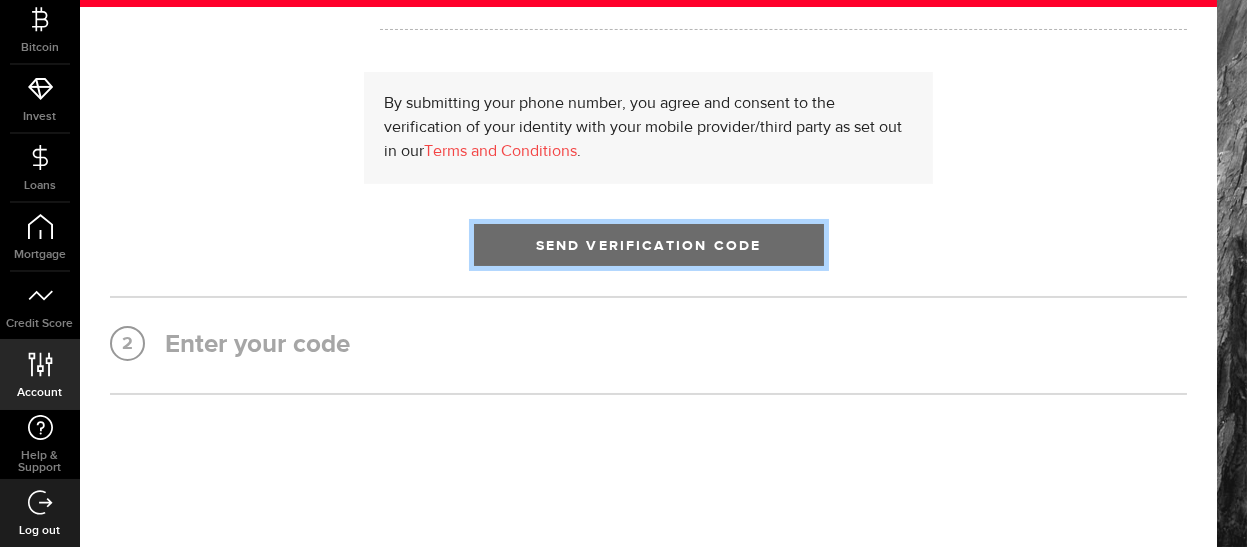 click on "Send Verification Code" at bounding box center [648, 246] 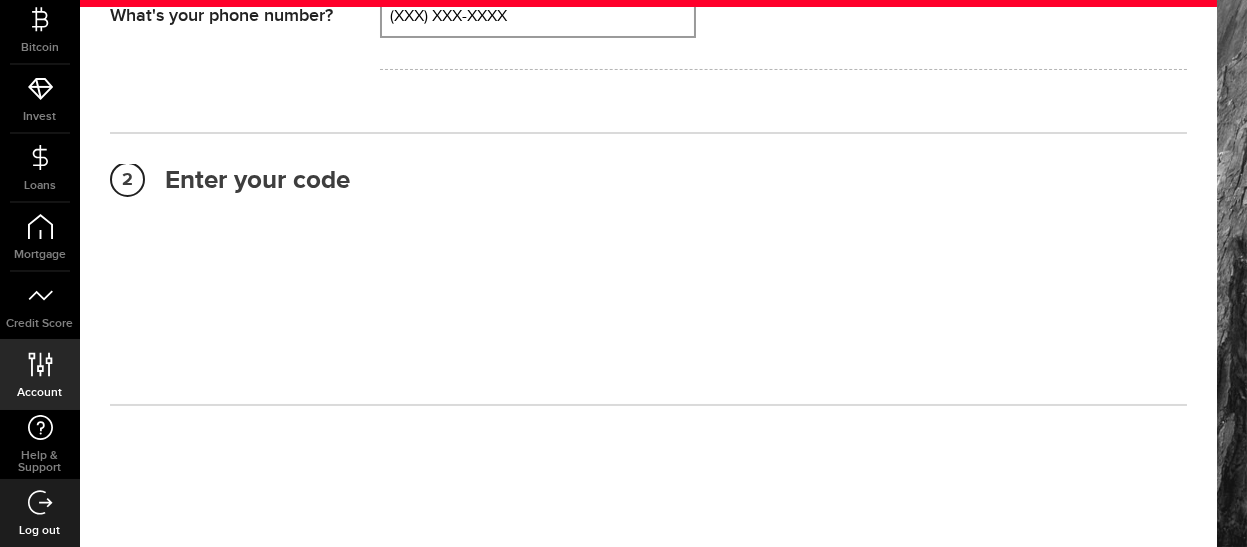 scroll, scrollTop: 282, scrollLeft: 0, axis: vertical 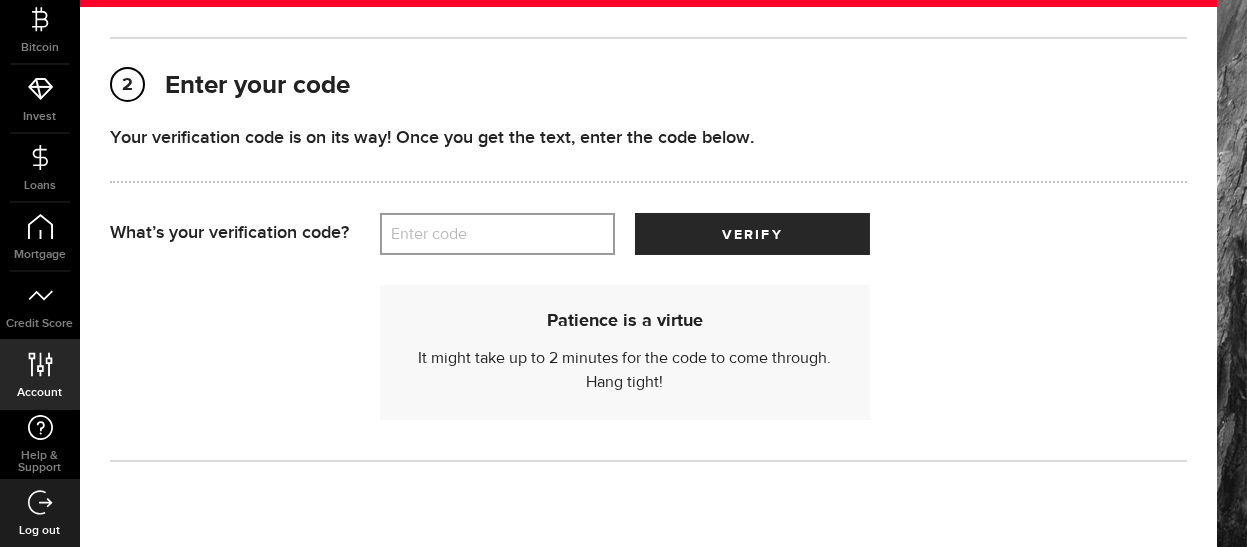 click on "Enter code" at bounding box center (497, 234) 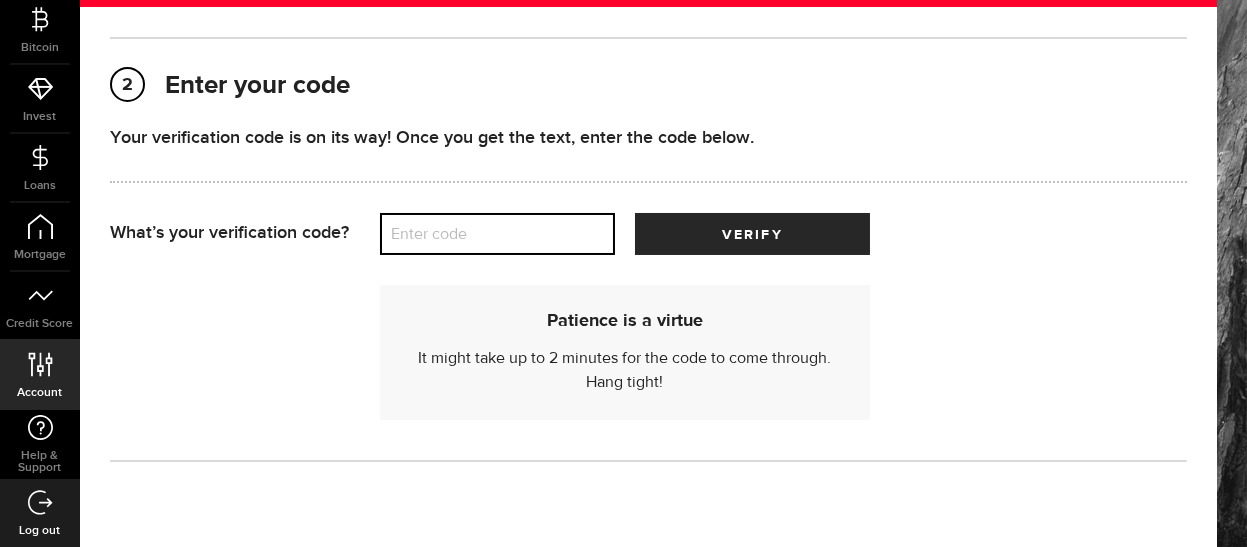click on "Enter code" at bounding box center [497, 234] 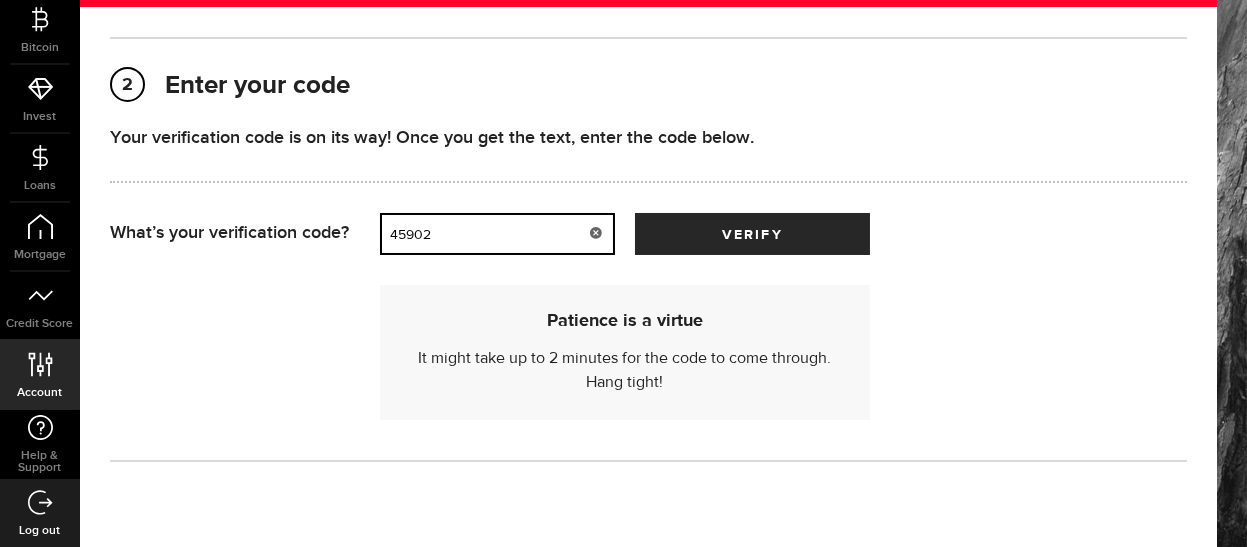 type on "45902" 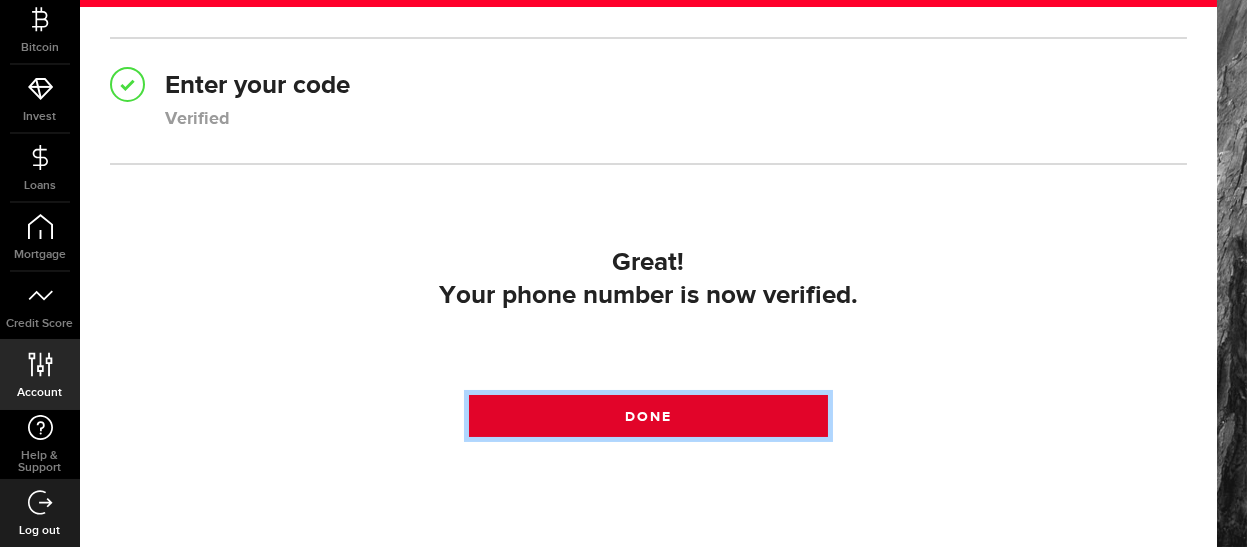 drag, startPoint x: 596, startPoint y: 416, endPoint x: 722, endPoint y: 422, distance: 126.14278 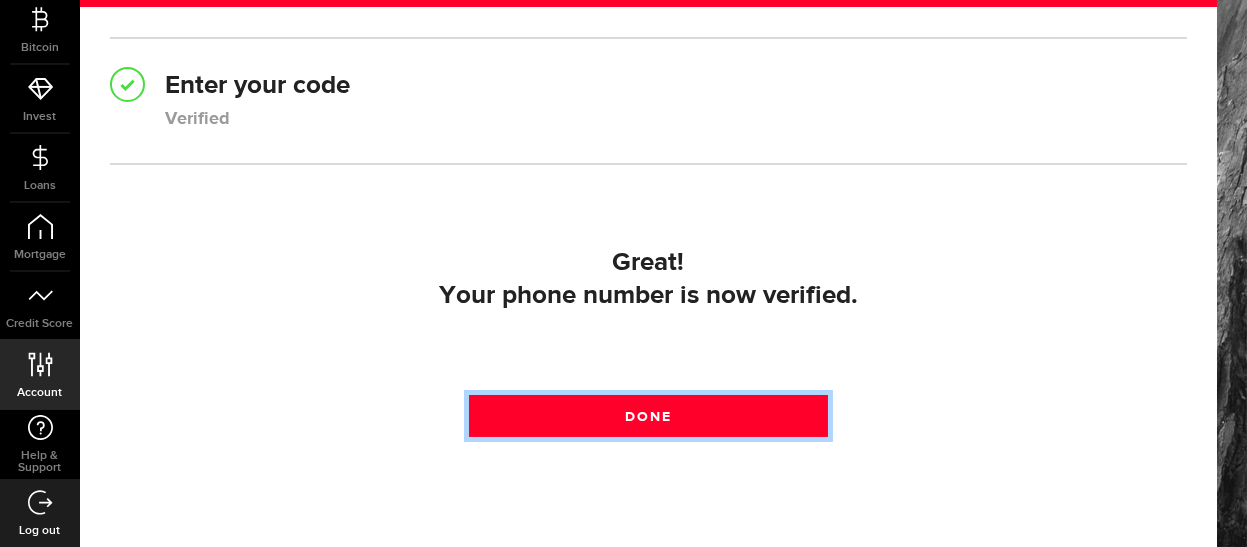 click on "Done" at bounding box center [648, 416] 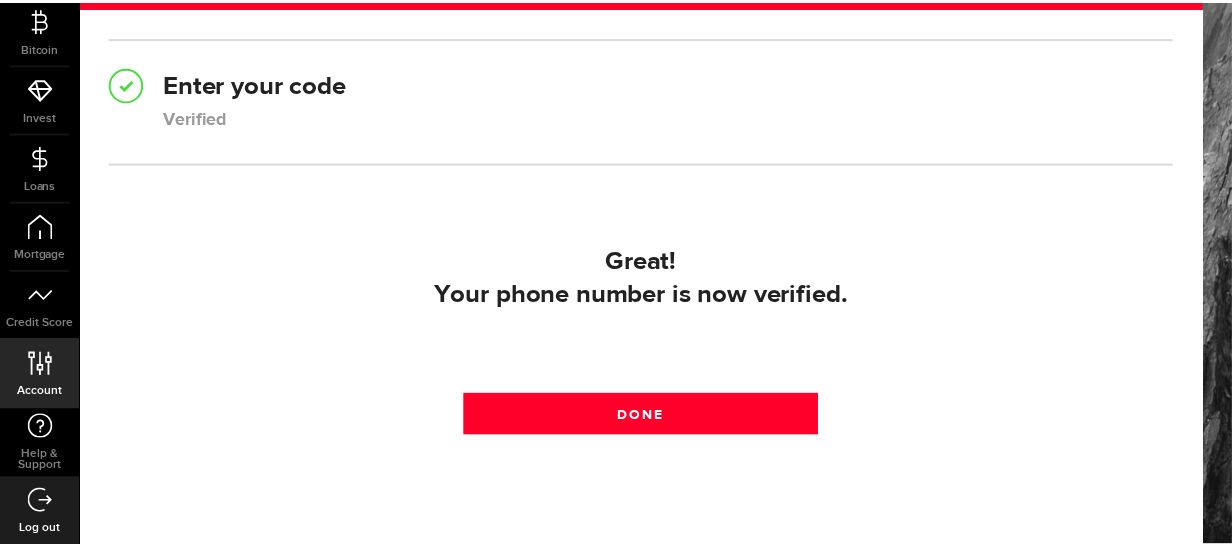 scroll, scrollTop: 0, scrollLeft: 0, axis: both 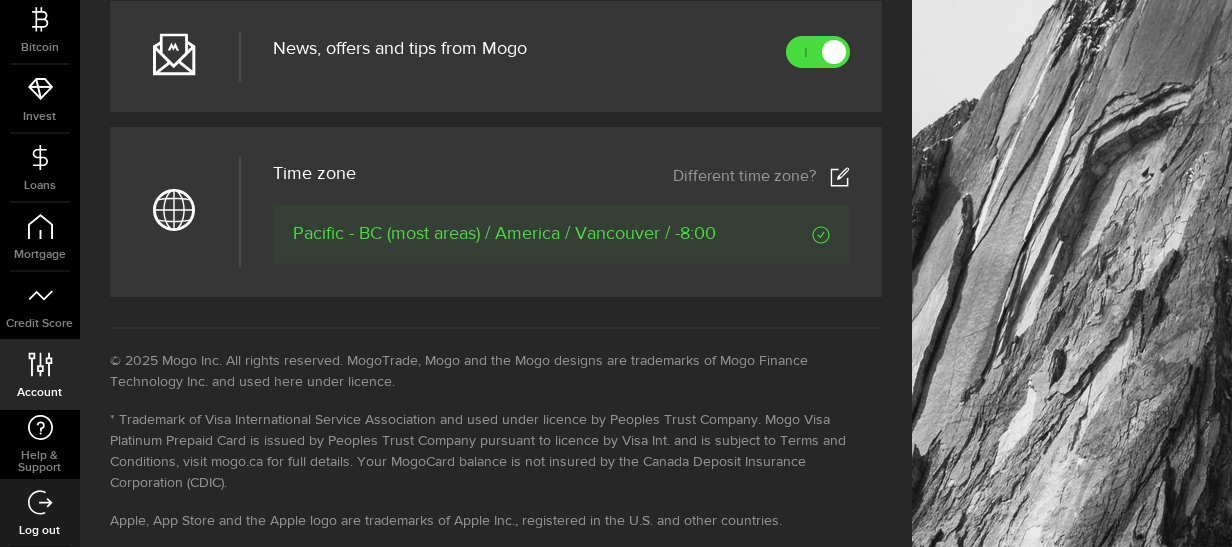 click 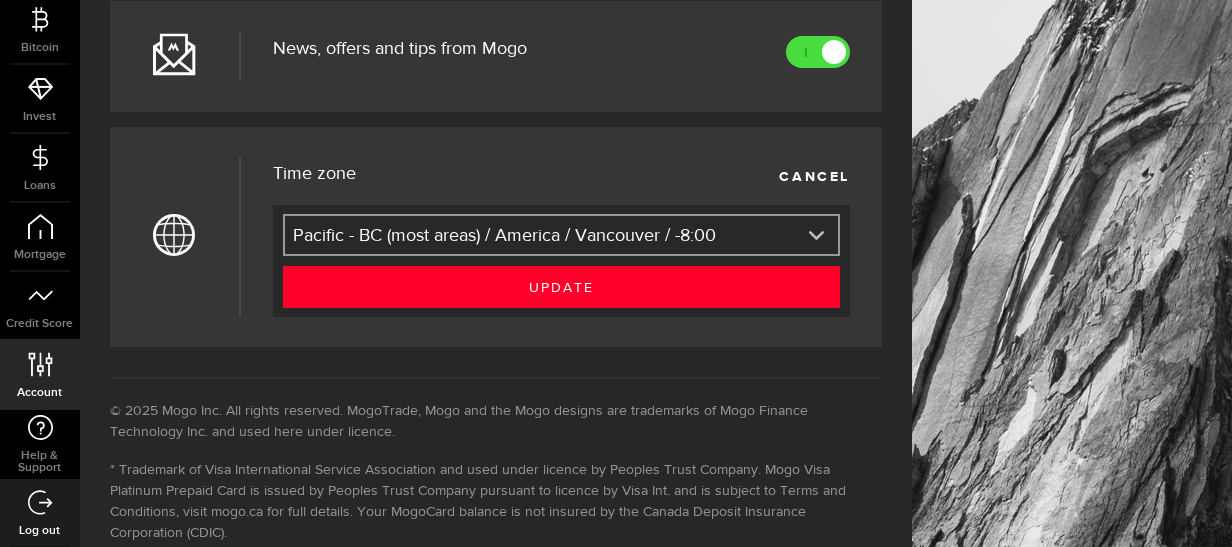 click at bounding box center [816, 234] 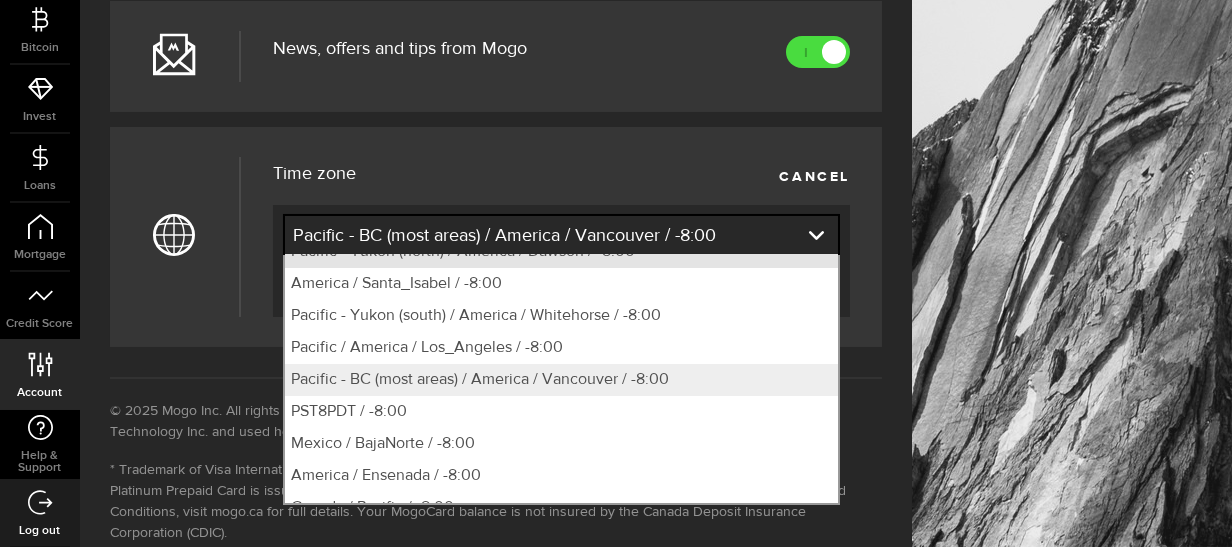scroll, scrollTop: 895, scrollLeft: 0, axis: vertical 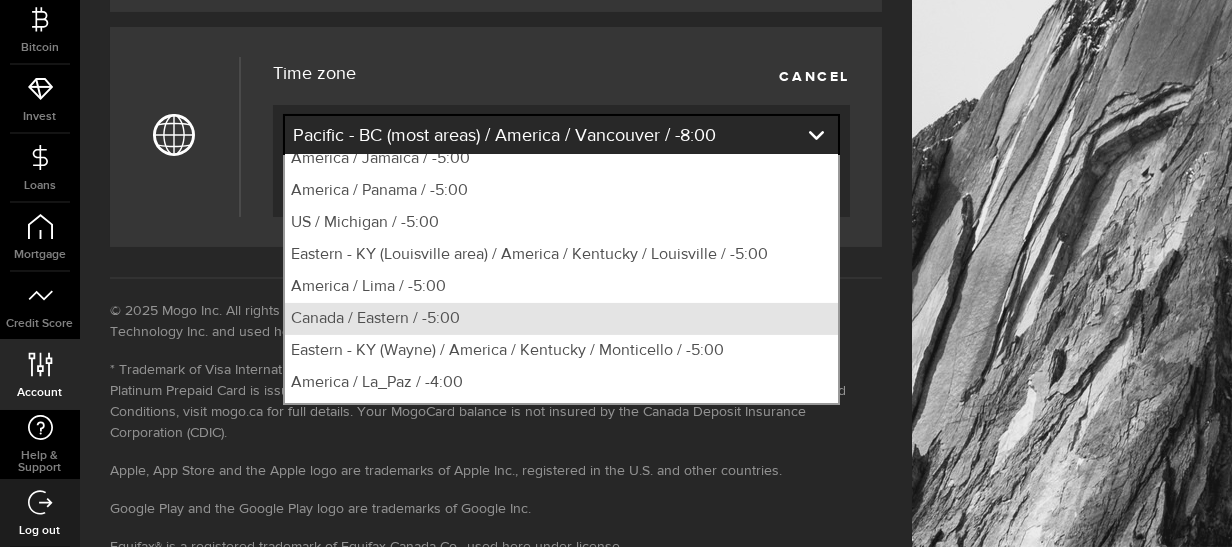 click on "Canada / Eastern / -5:00" at bounding box center (562, 319) 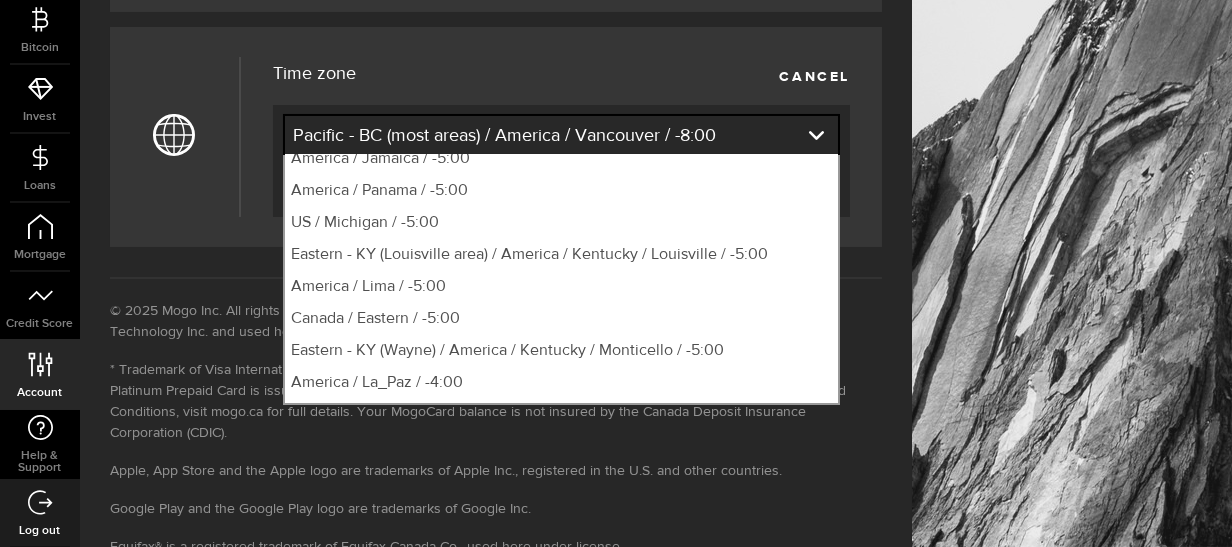 select on "[COUNTRY]/[TIMEZONE]" 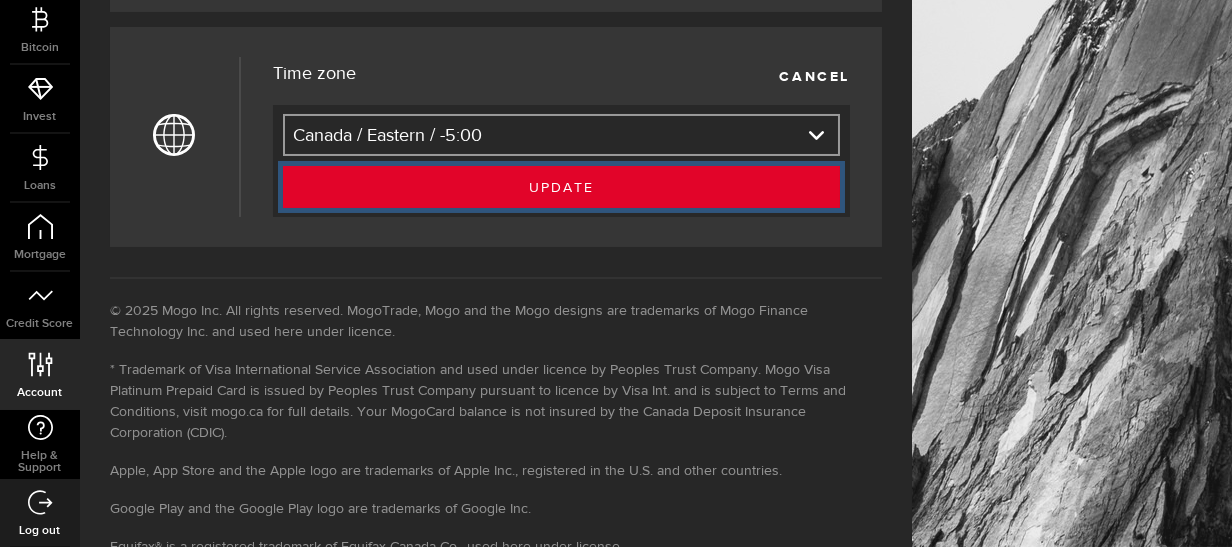 click at bounding box center [561, 192] 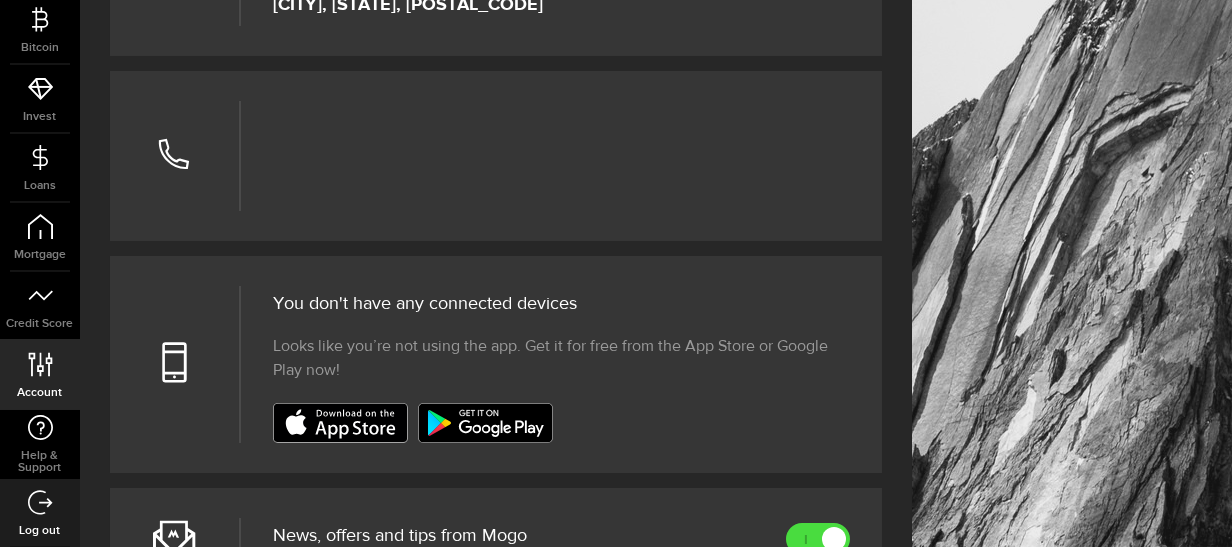 scroll, scrollTop: 449, scrollLeft: 0, axis: vertical 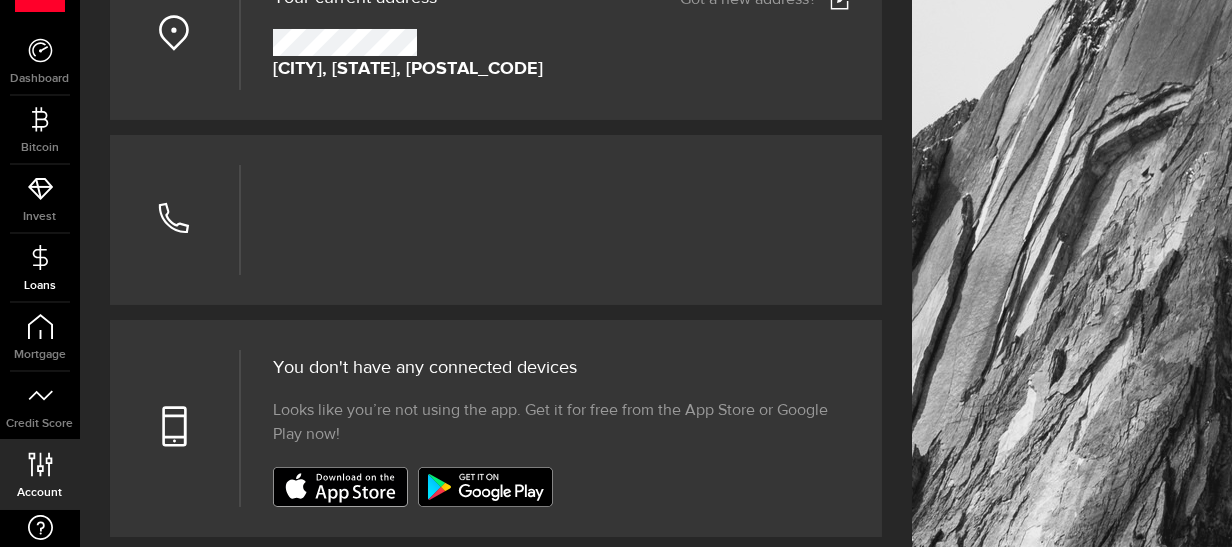click on "Loans" at bounding box center (40, 268) 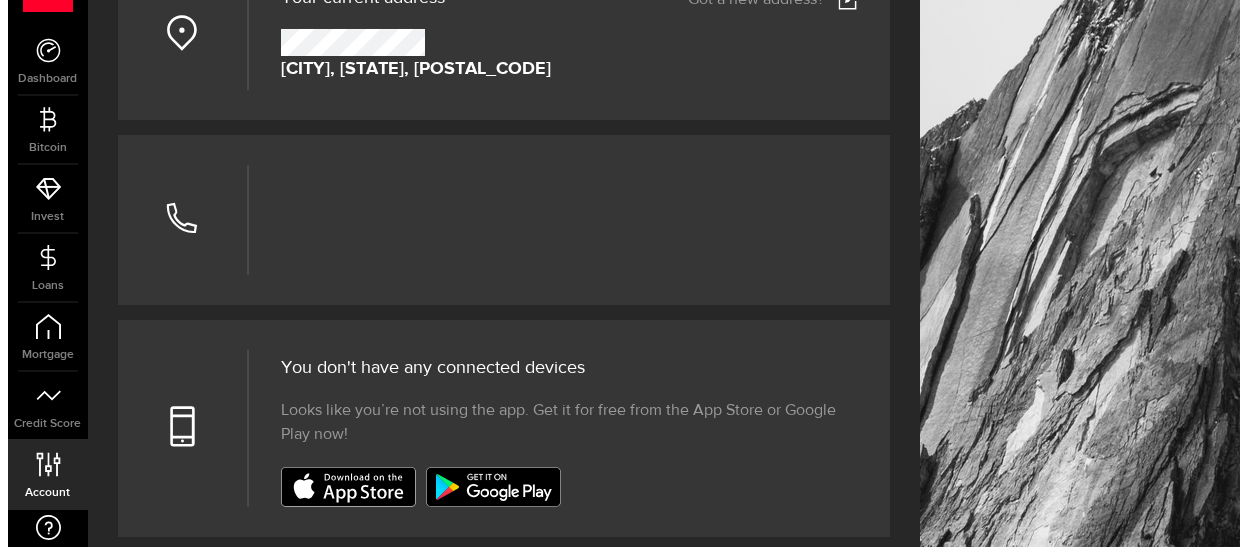 scroll, scrollTop: 0, scrollLeft: 0, axis: both 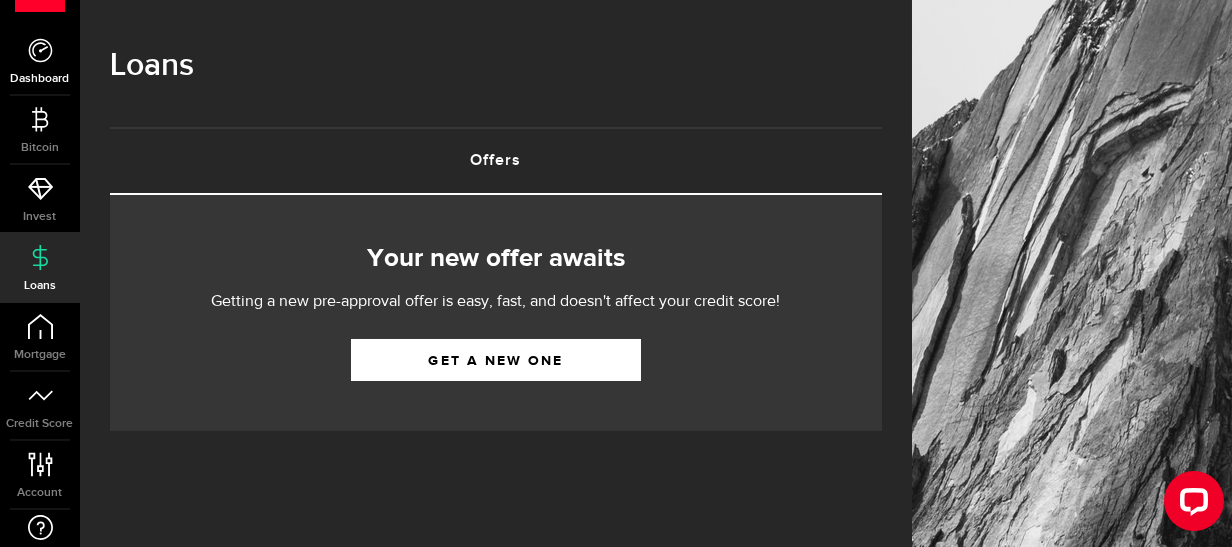 click 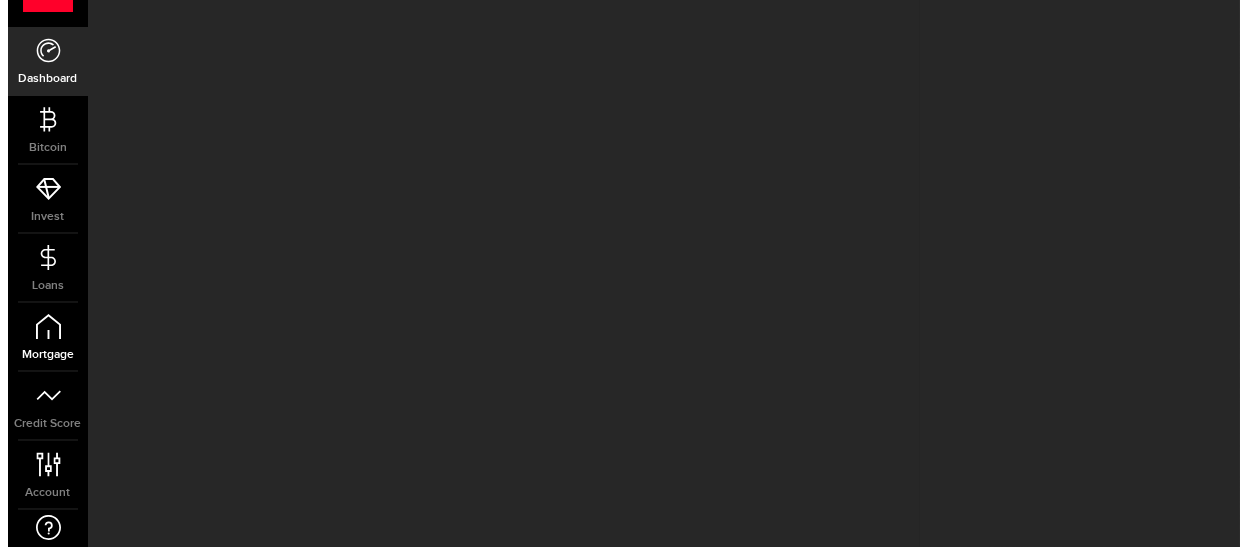 scroll, scrollTop: 0, scrollLeft: 0, axis: both 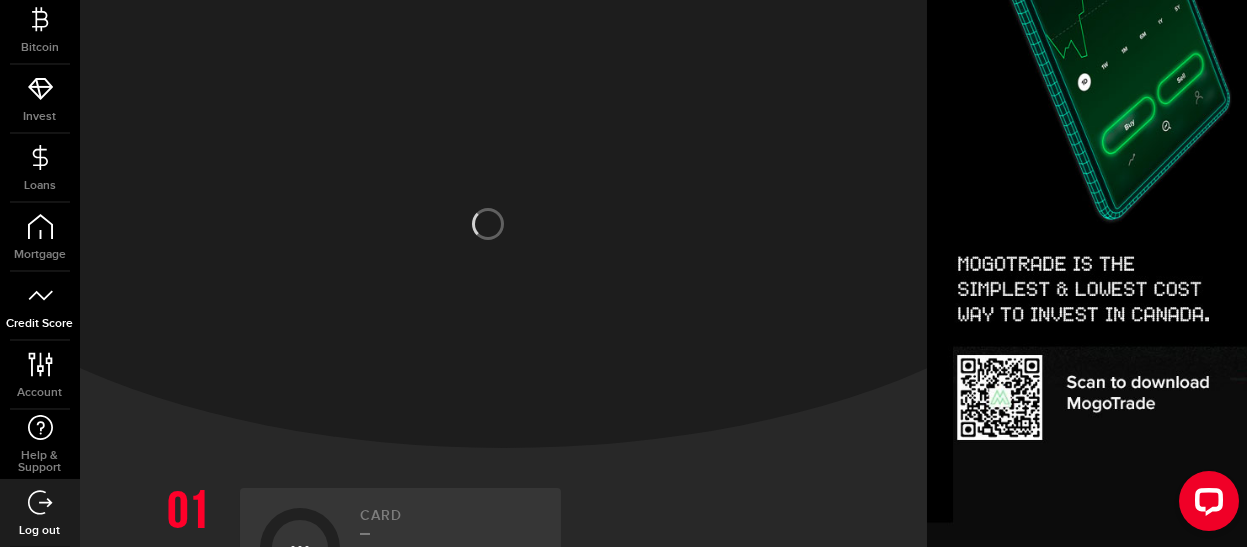 click on "Credit Score" at bounding box center [40, 306] 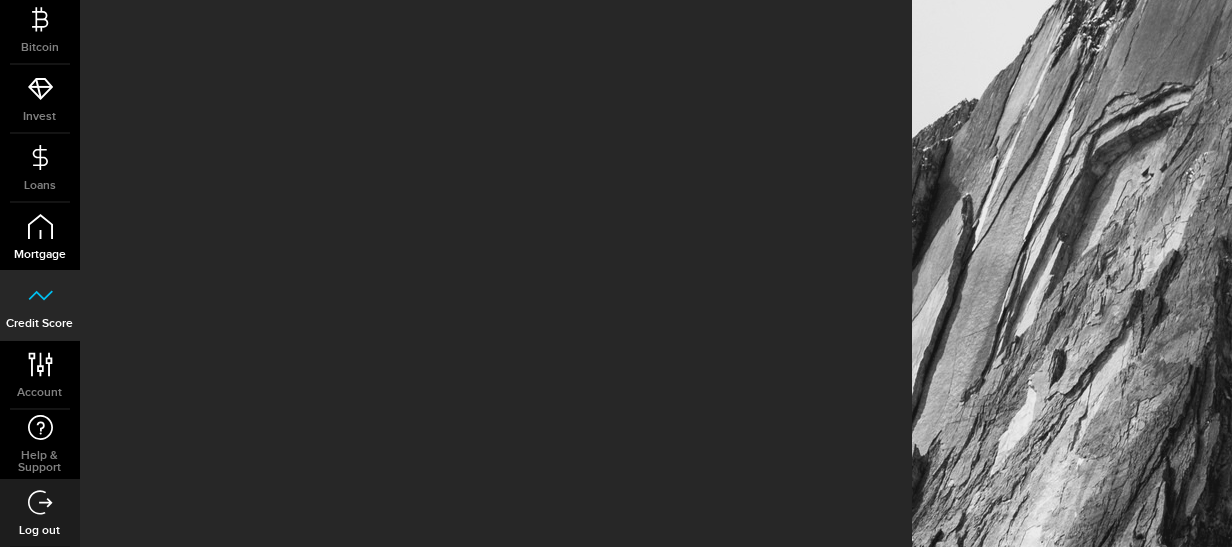 scroll, scrollTop: 400, scrollLeft: 0, axis: vertical 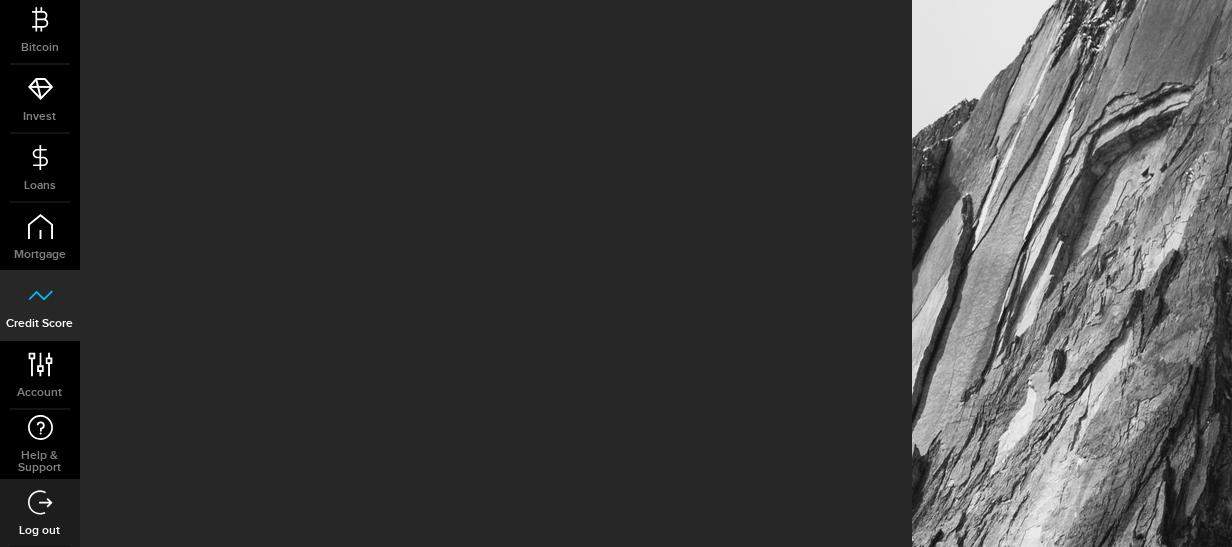 drag, startPoint x: 46, startPoint y: 161, endPoint x: 178, endPoint y: 170, distance: 132.30646 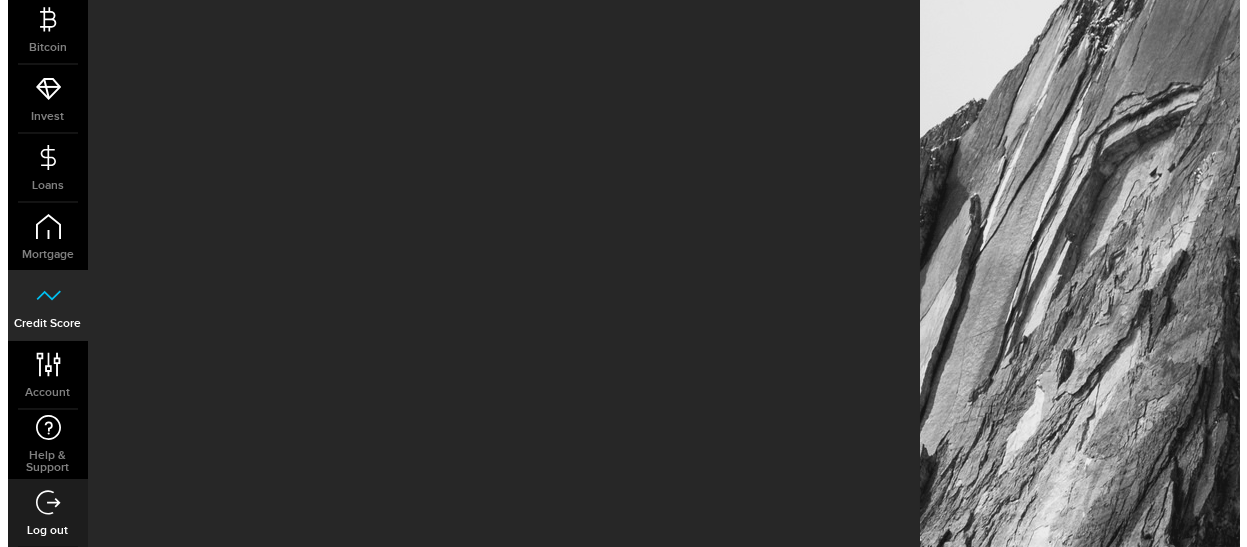 scroll, scrollTop: 0, scrollLeft: 0, axis: both 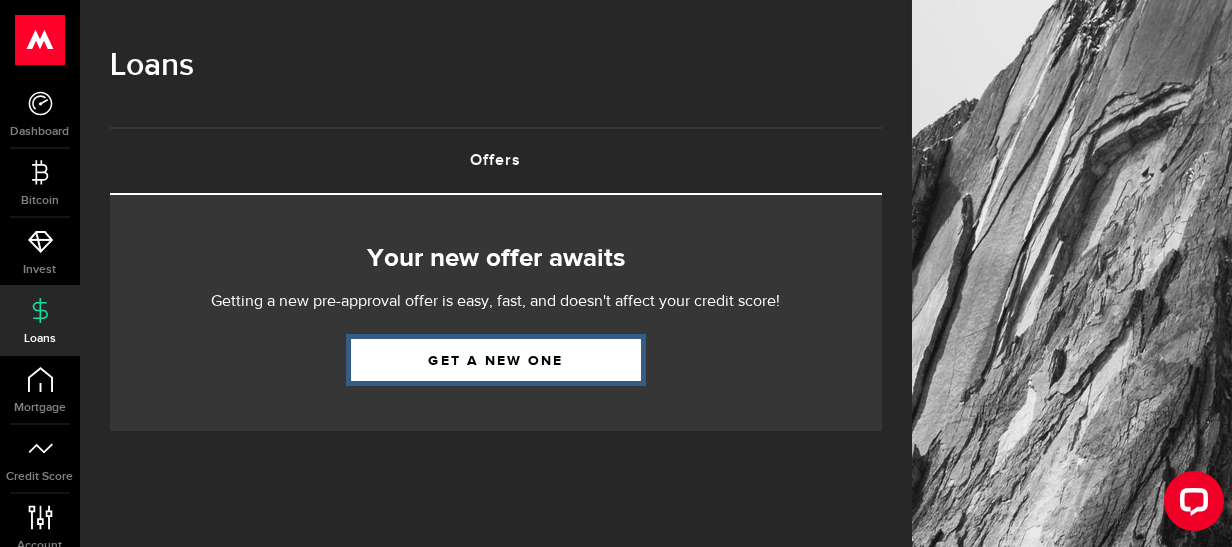 click on "Get a new one" at bounding box center (496, 360) 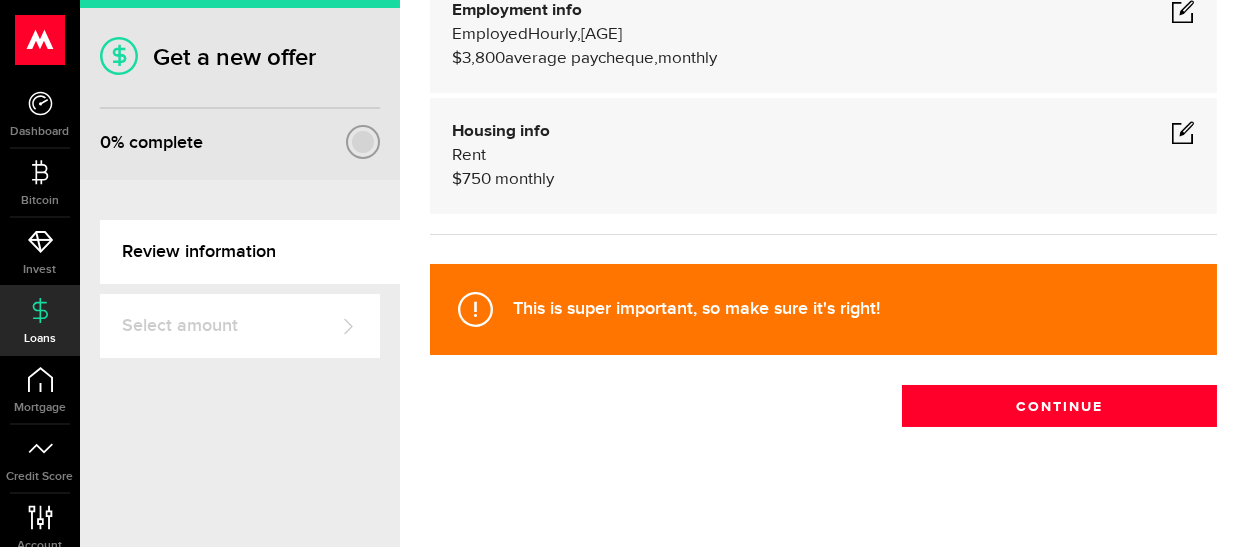 scroll, scrollTop: 219, scrollLeft: 0, axis: vertical 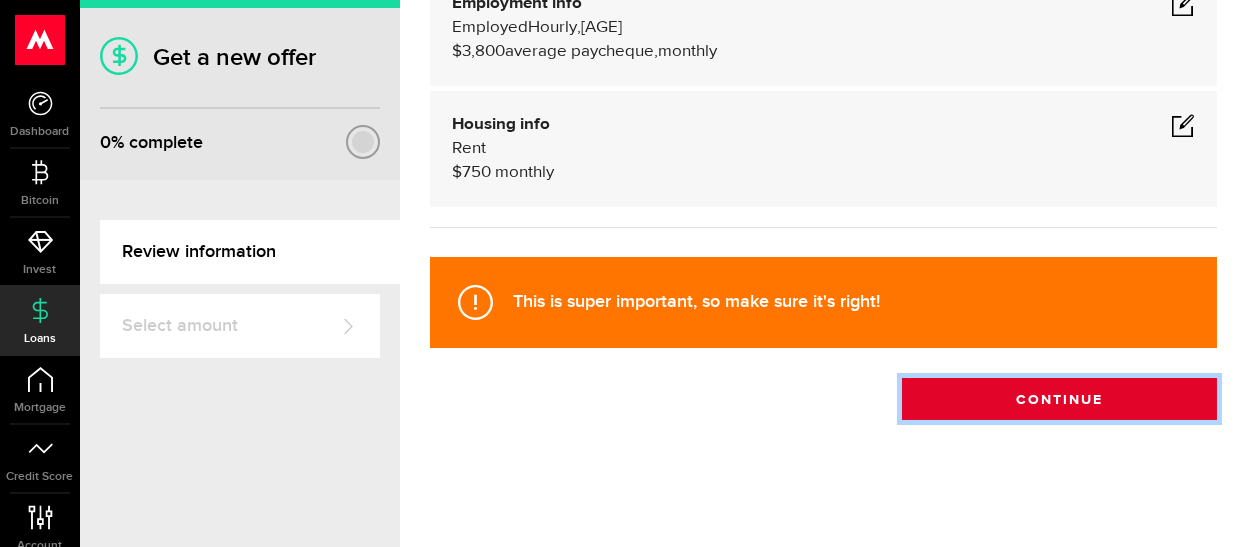 click on "Continue" at bounding box center (1059, 399) 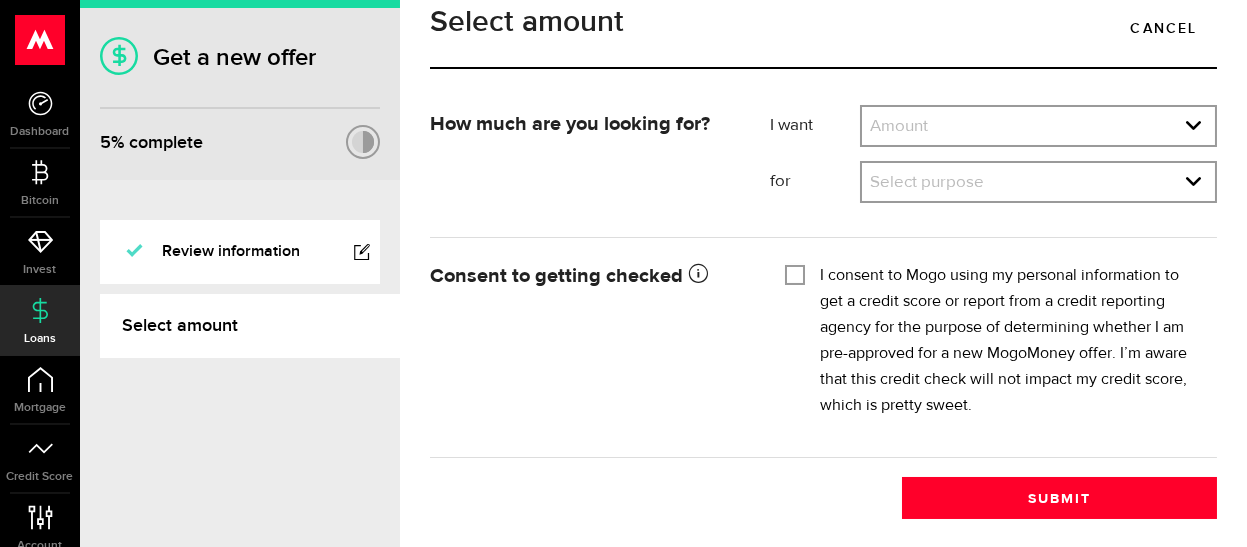 scroll, scrollTop: 0, scrollLeft: 0, axis: both 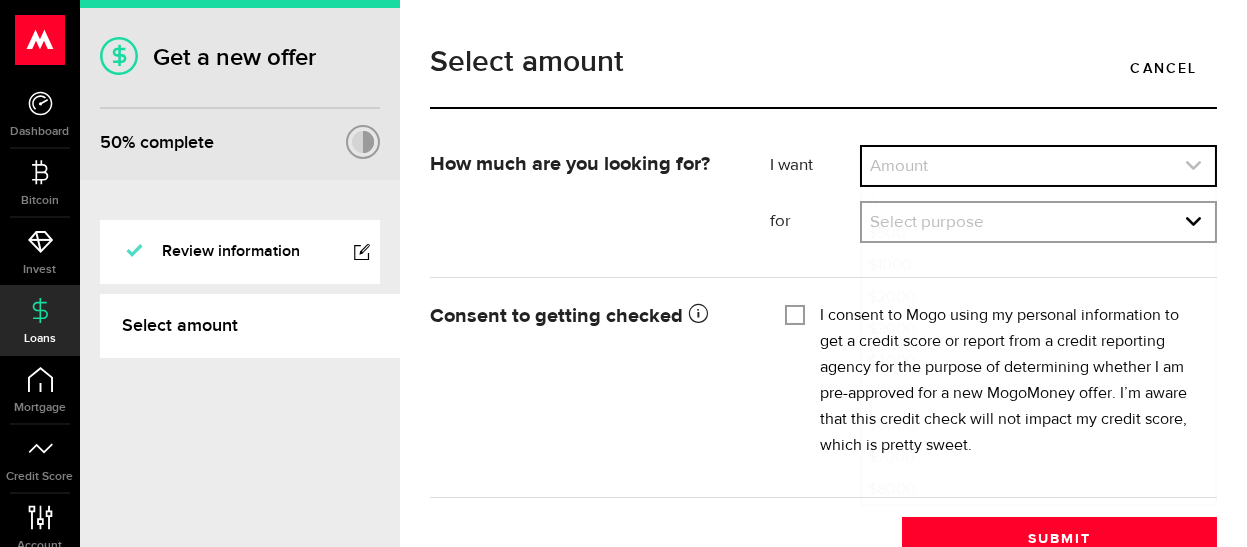 click at bounding box center [1038, 166] 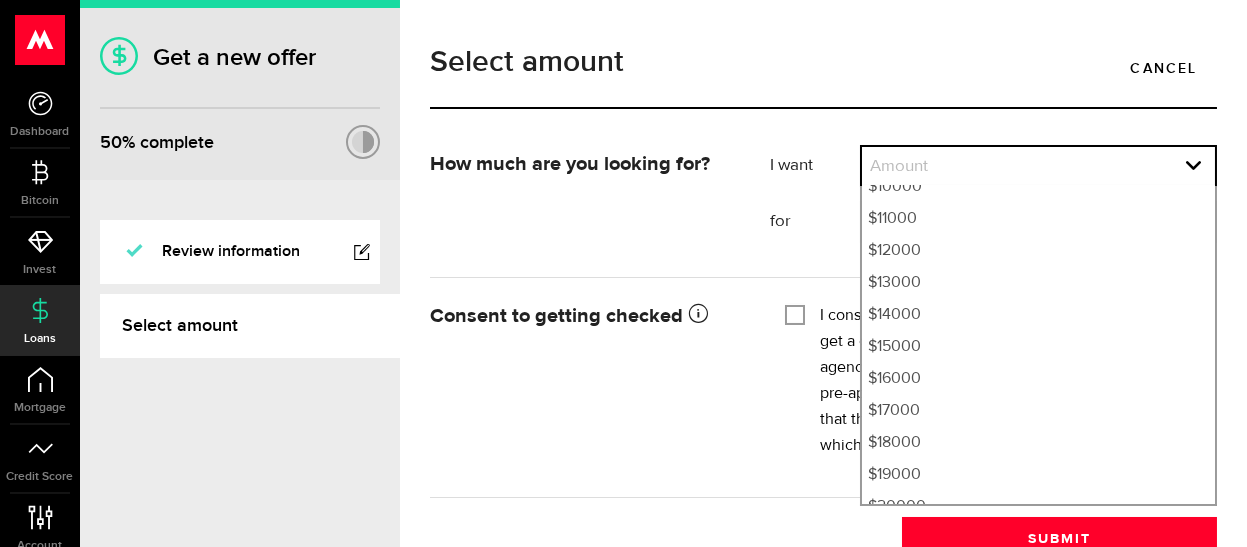 scroll, scrollTop: 500, scrollLeft: 0, axis: vertical 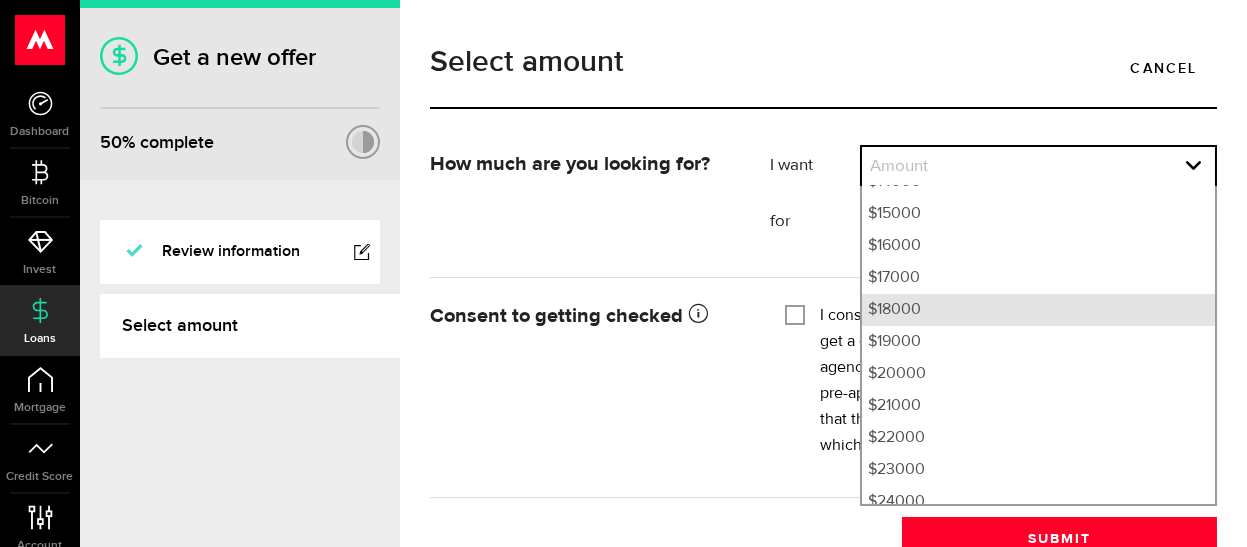 click on "$18000" at bounding box center (1038, 310) 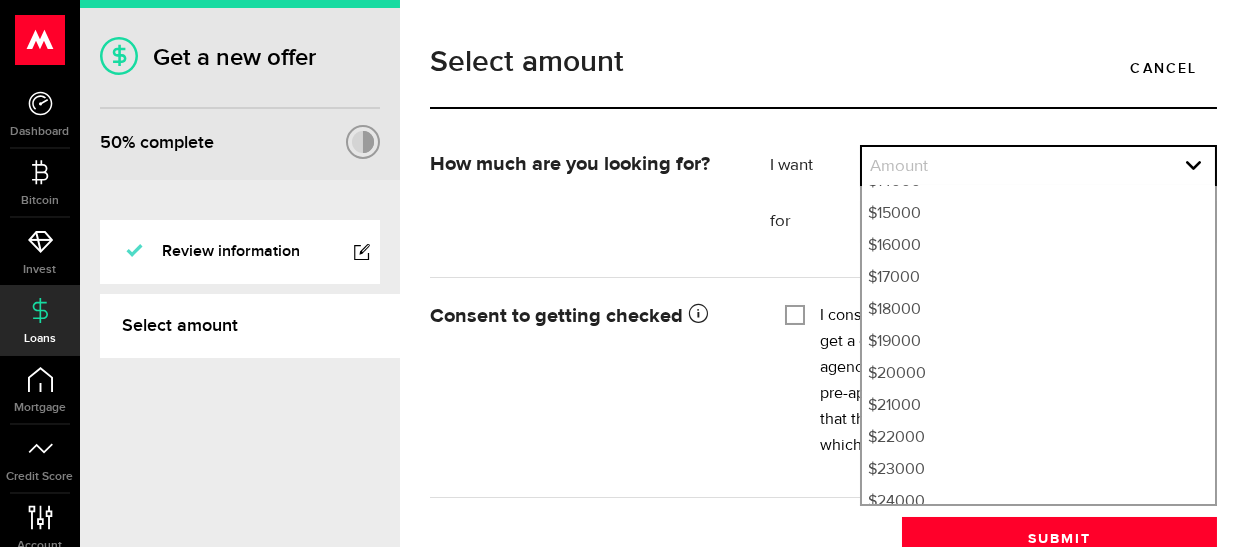 select on "18000" 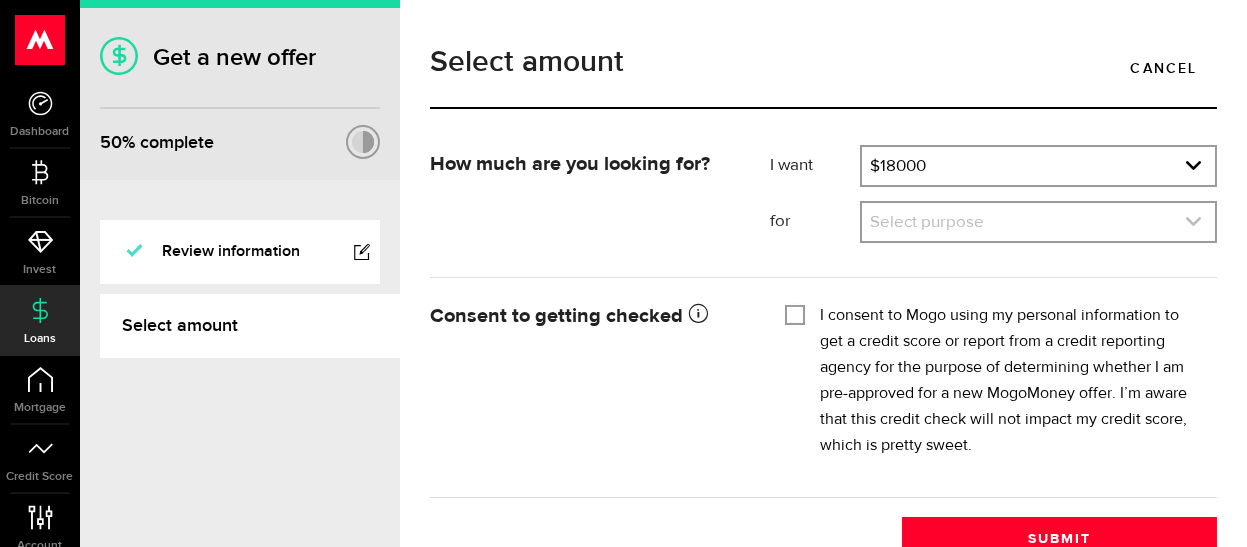 click at bounding box center [1038, 222] 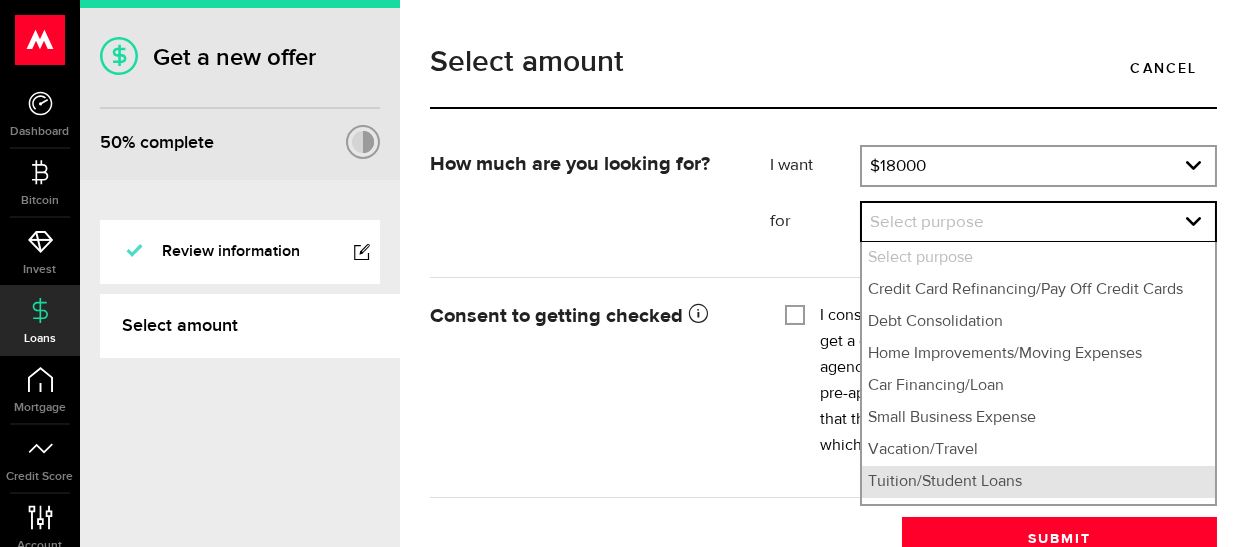 click on "Tuition/Student Loans" at bounding box center (1038, 482) 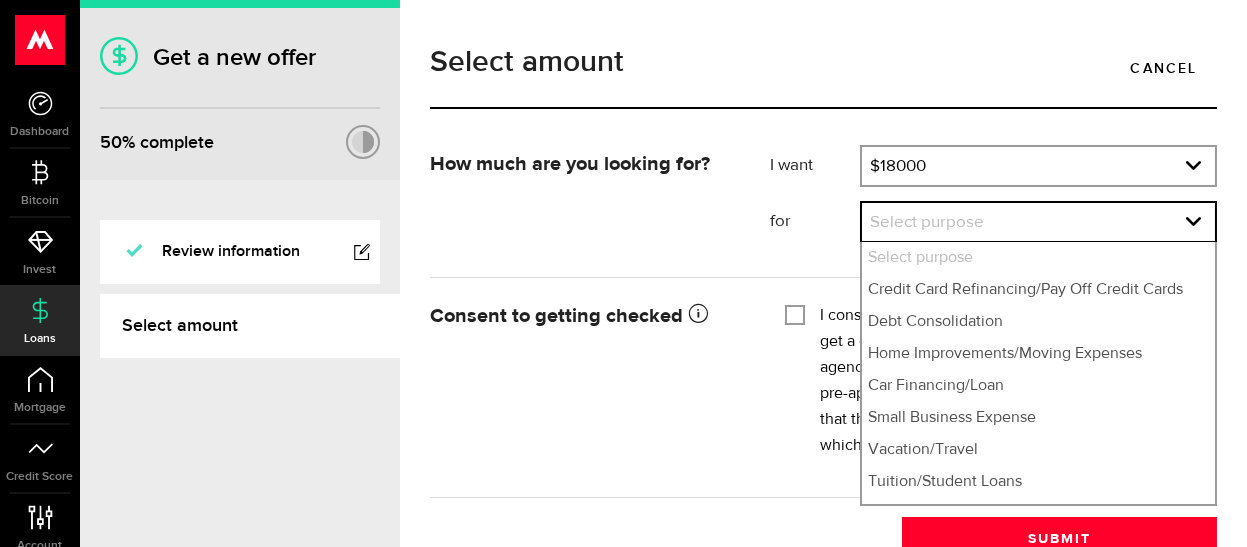 select on "Tuition/Student Loans" 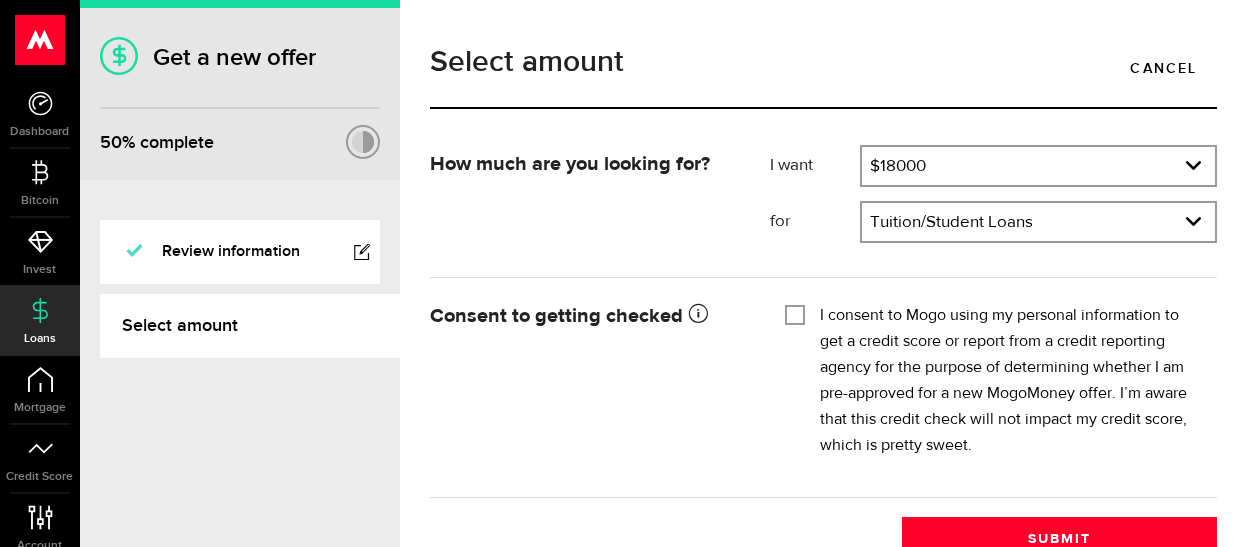 click on "I consent to Mogo using my personal information to get a credit score or report from a credit reporting agency for the purpose of determining whether I am pre-approved for a new MogoMoney offer. I’m aware that this credit check will not impact my credit score, which is pretty sweet." at bounding box center (795, 313) 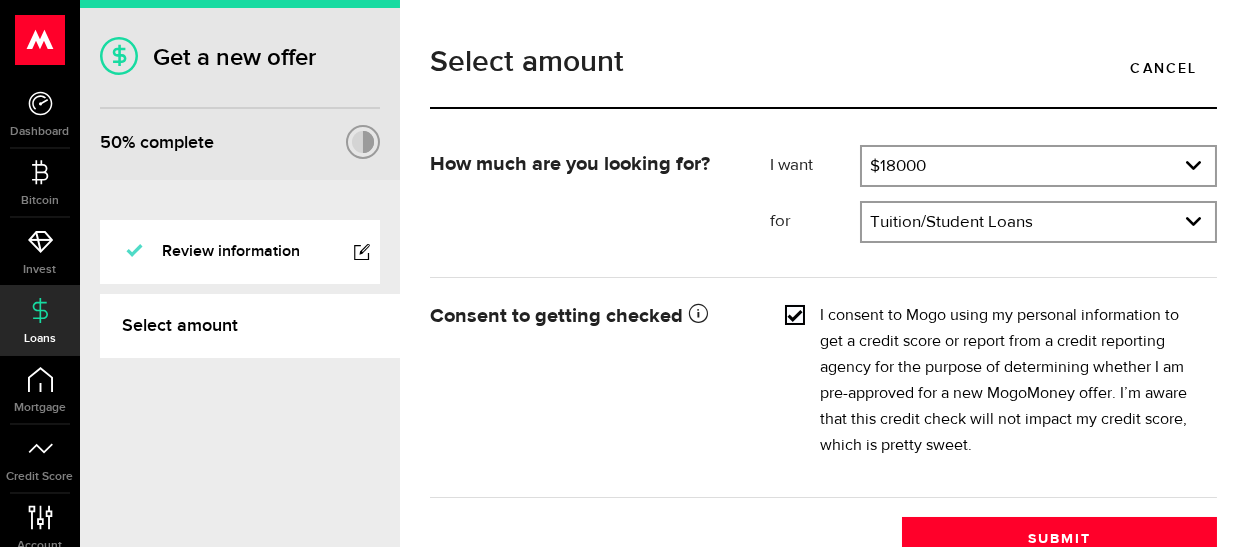 scroll, scrollTop: 39, scrollLeft: 0, axis: vertical 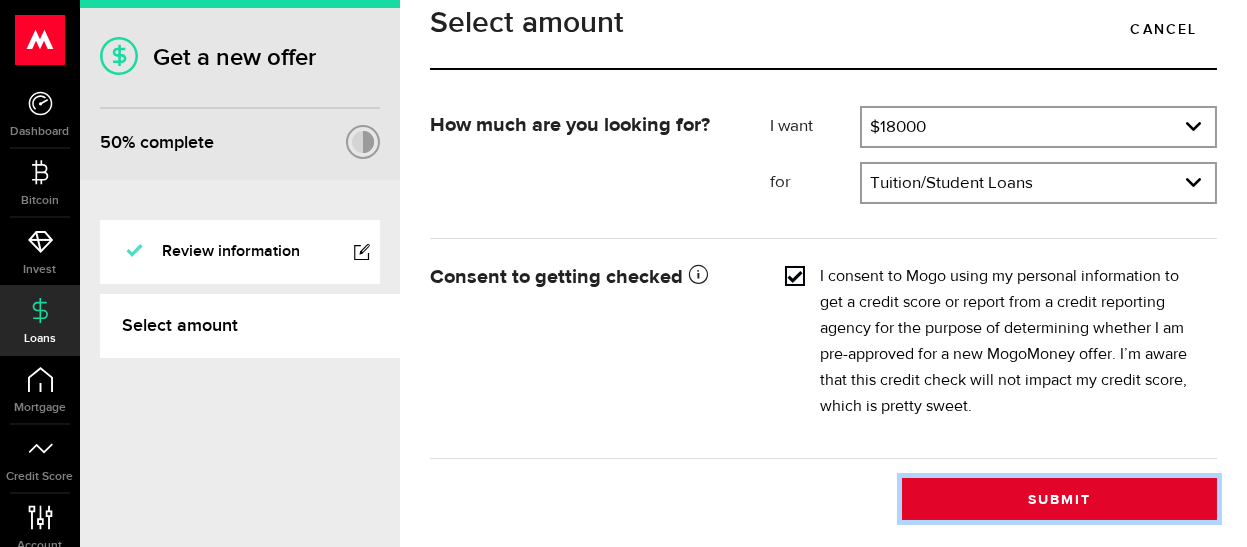 click on "Submit" at bounding box center (1059, 499) 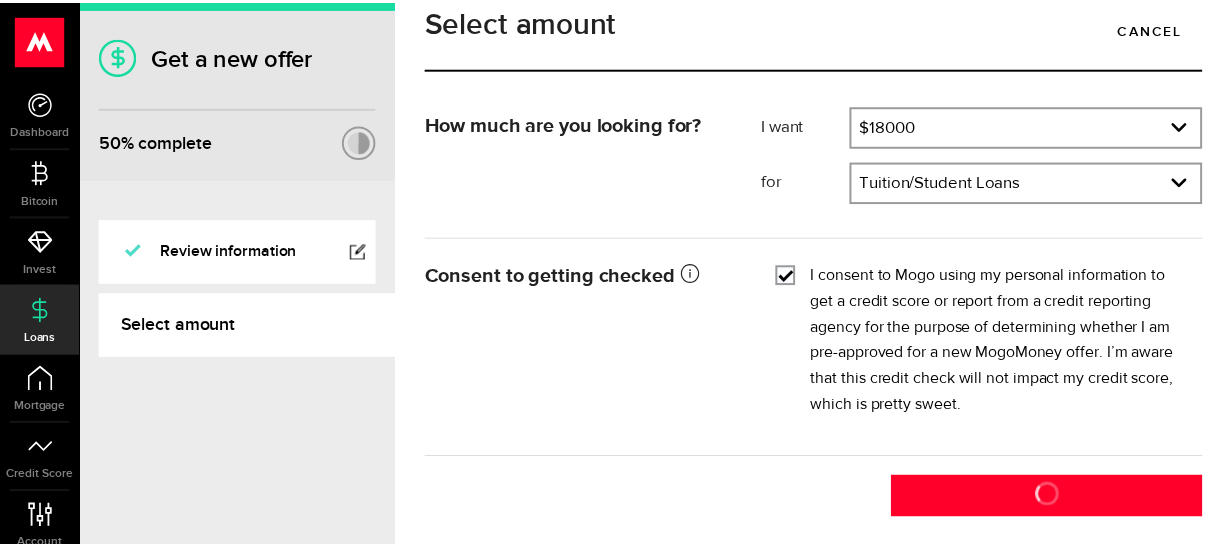 scroll, scrollTop: 0, scrollLeft: 0, axis: both 